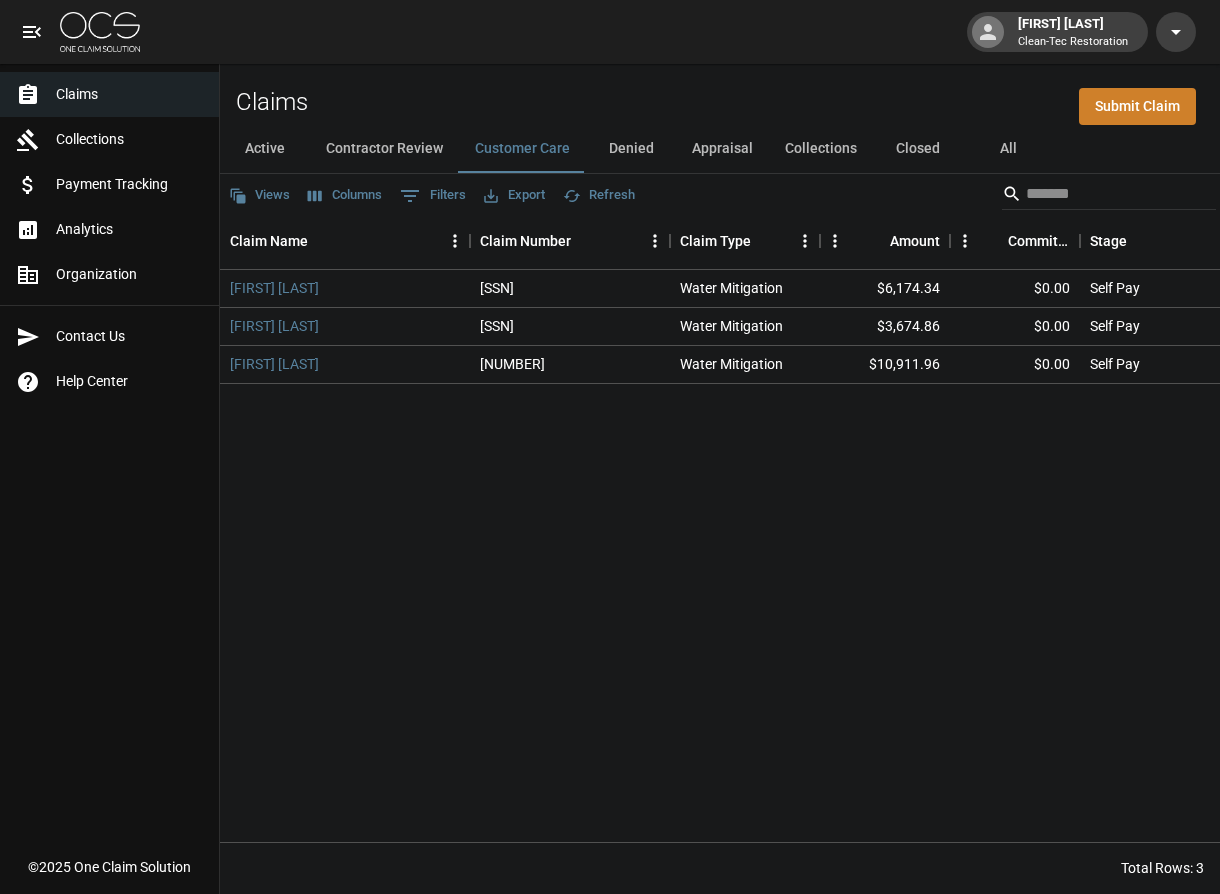 scroll, scrollTop: 0, scrollLeft: 0, axis: both 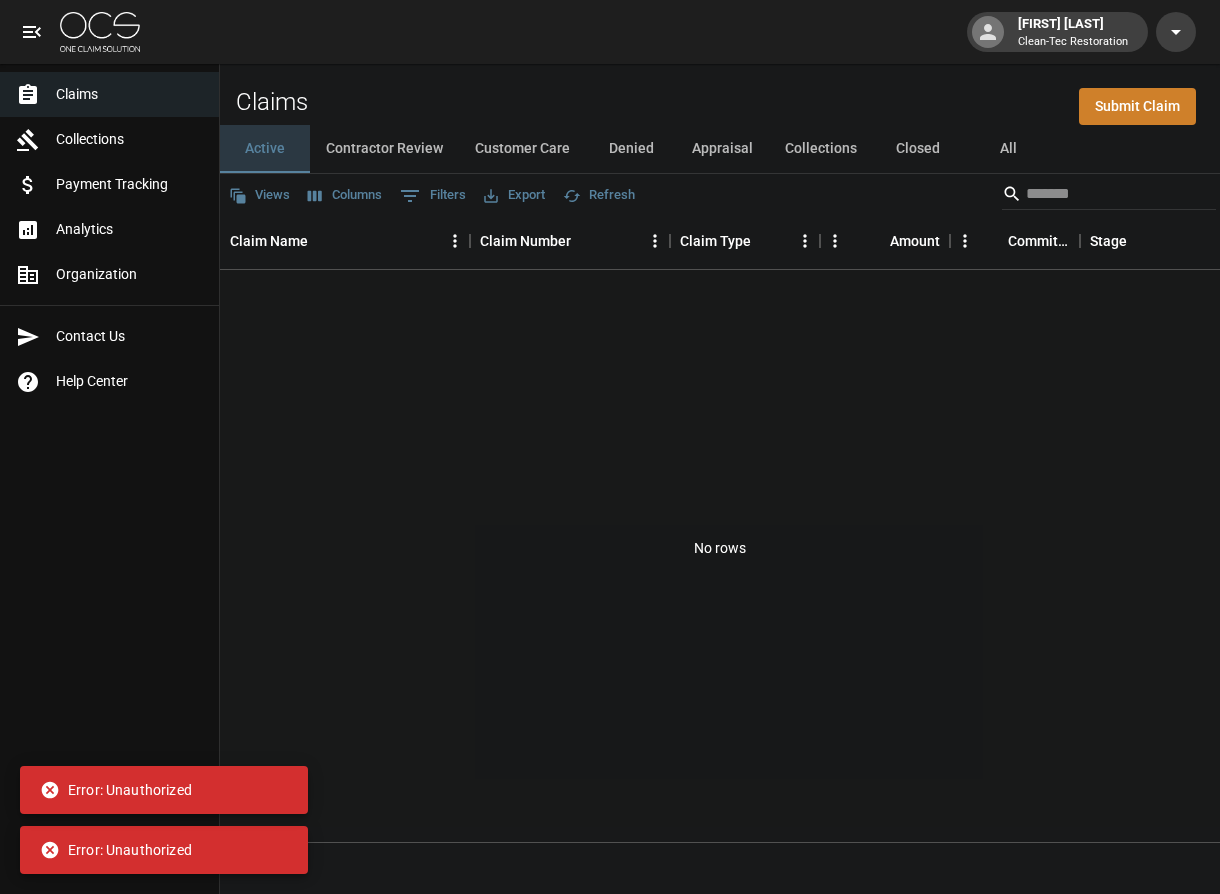 click on "Active" at bounding box center (265, 149) 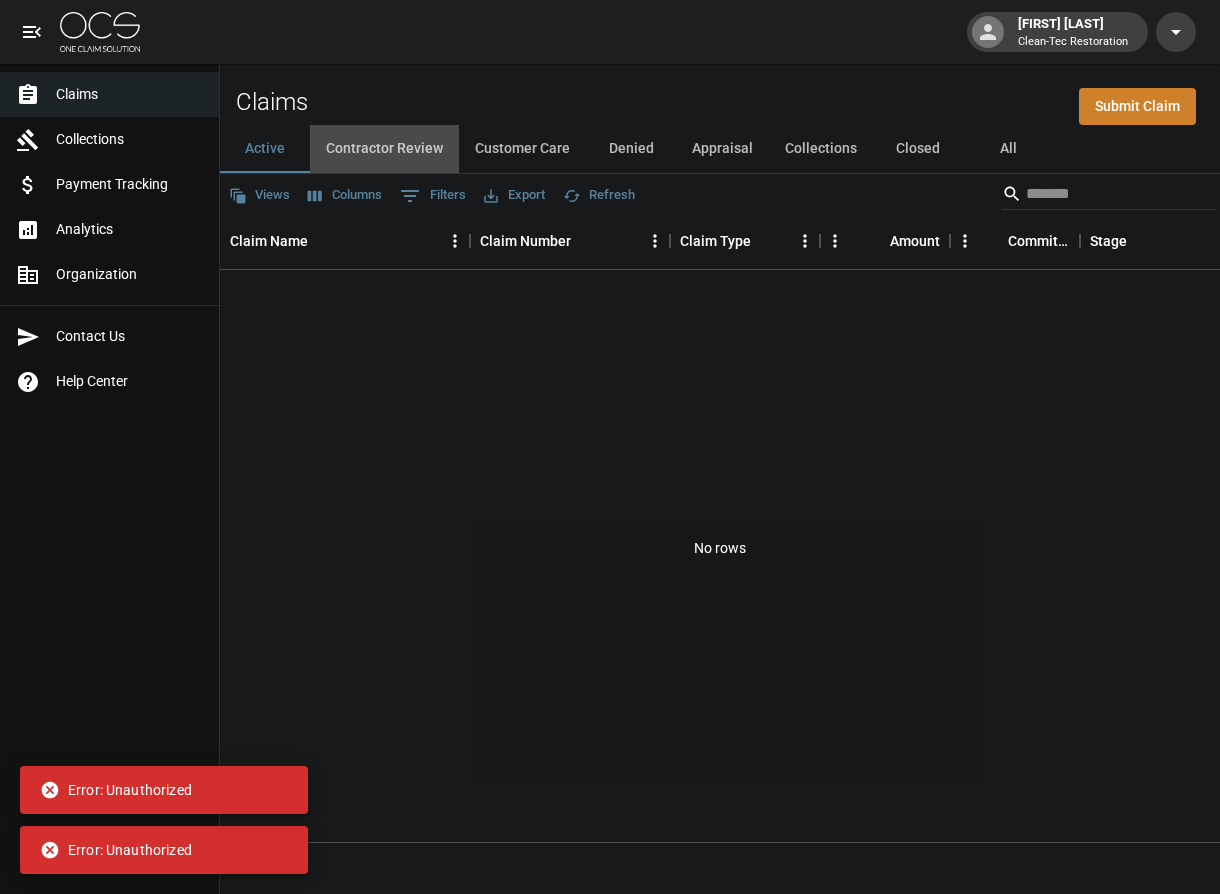 click on "Contractor Review" at bounding box center [384, 149] 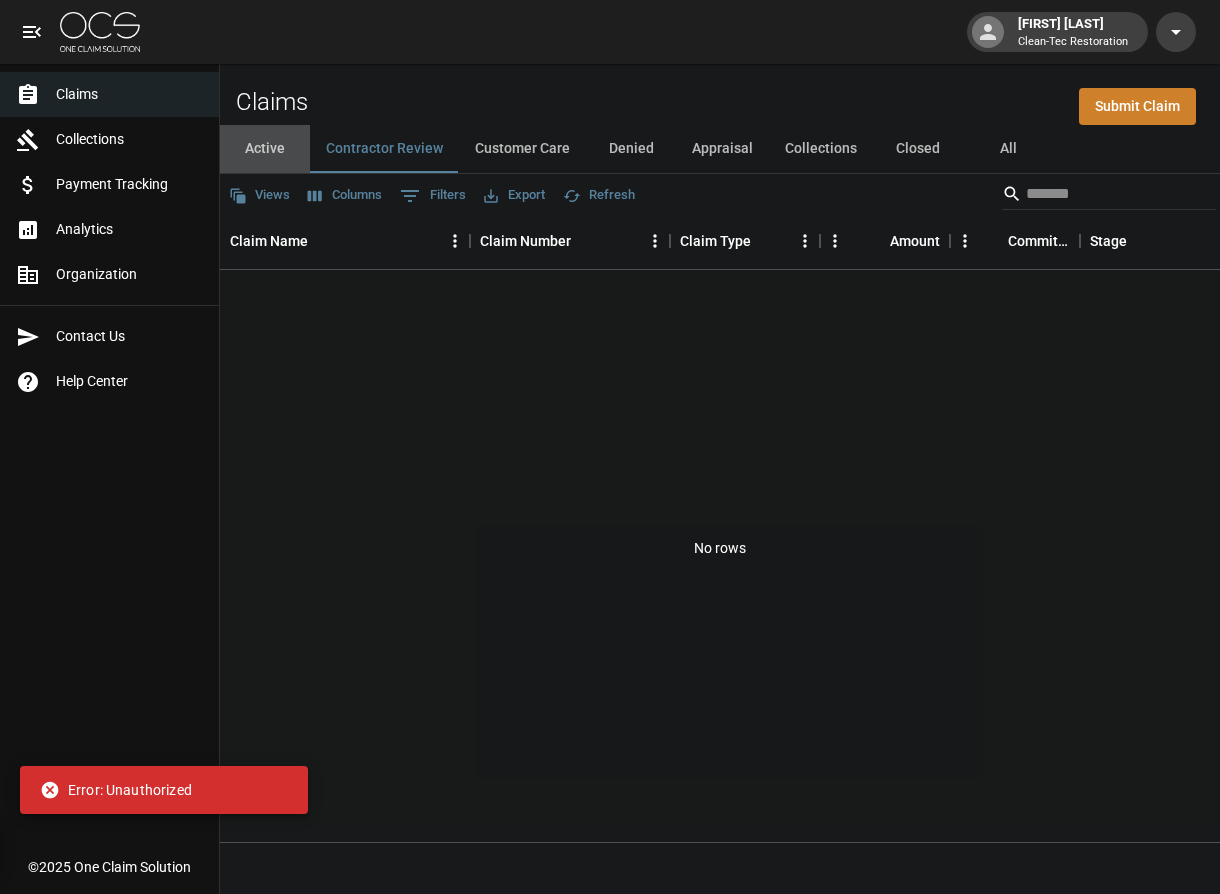 click on "Active" at bounding box center [265, 149] 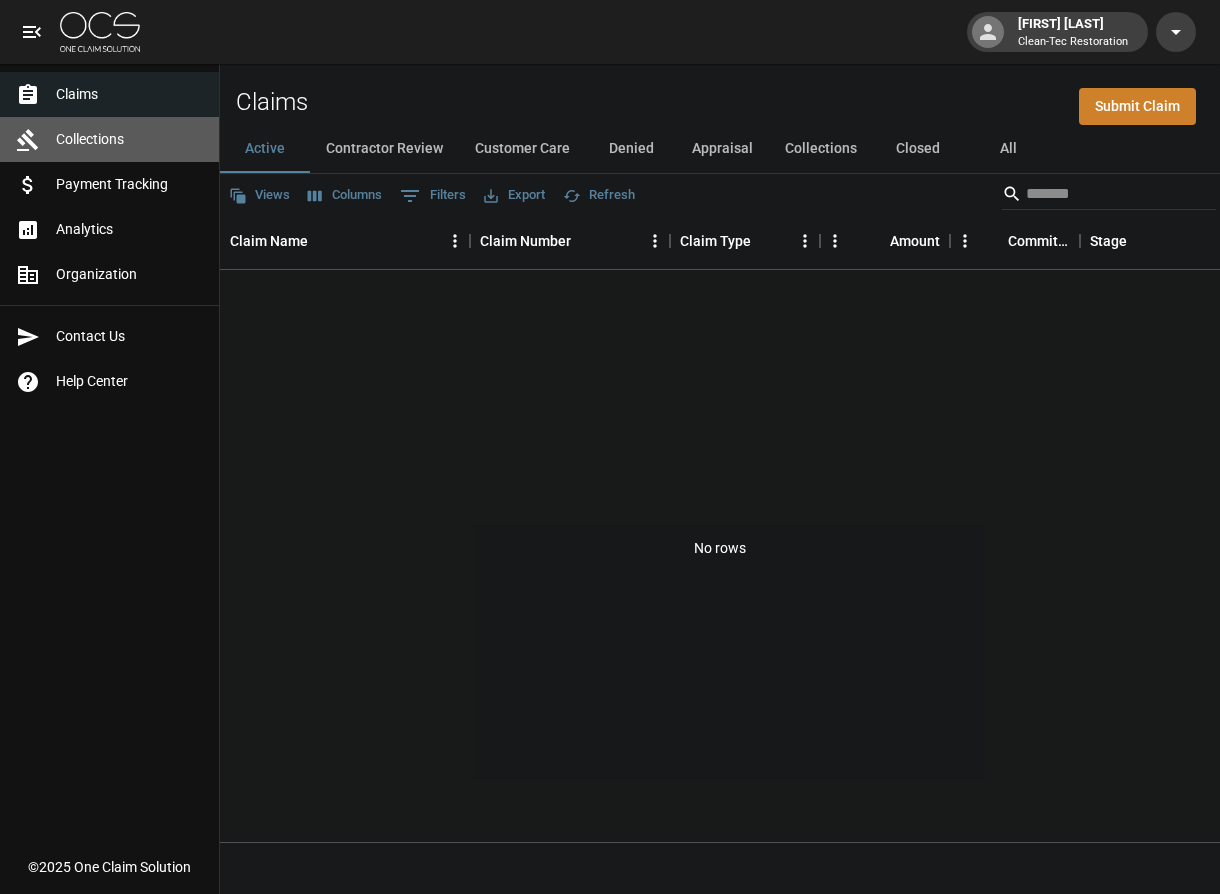 click on "Collections" at bounding box center [129, 139] 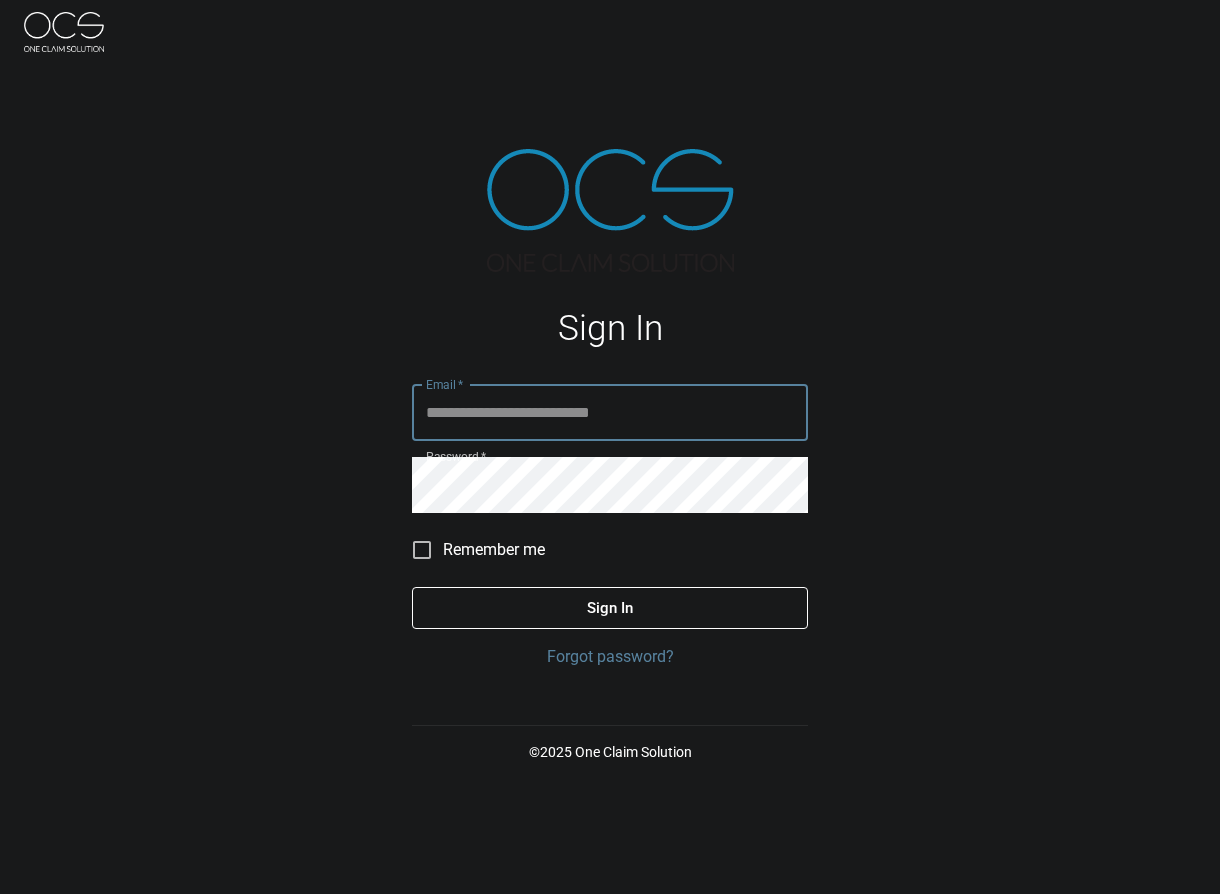 scroll, scrollTop: 0, scrollLeft: 0, axis: both 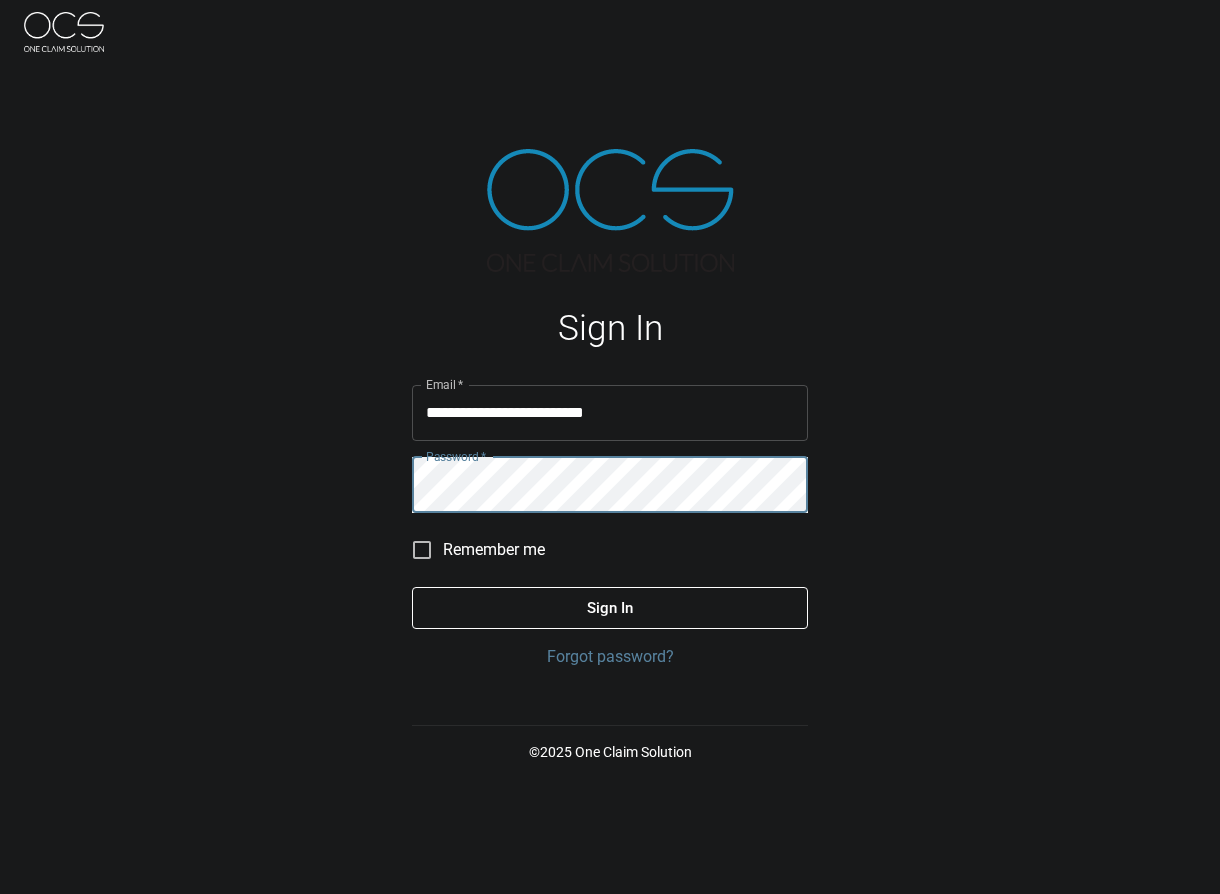 click on "Sign In" at bounding box center (610, 608) 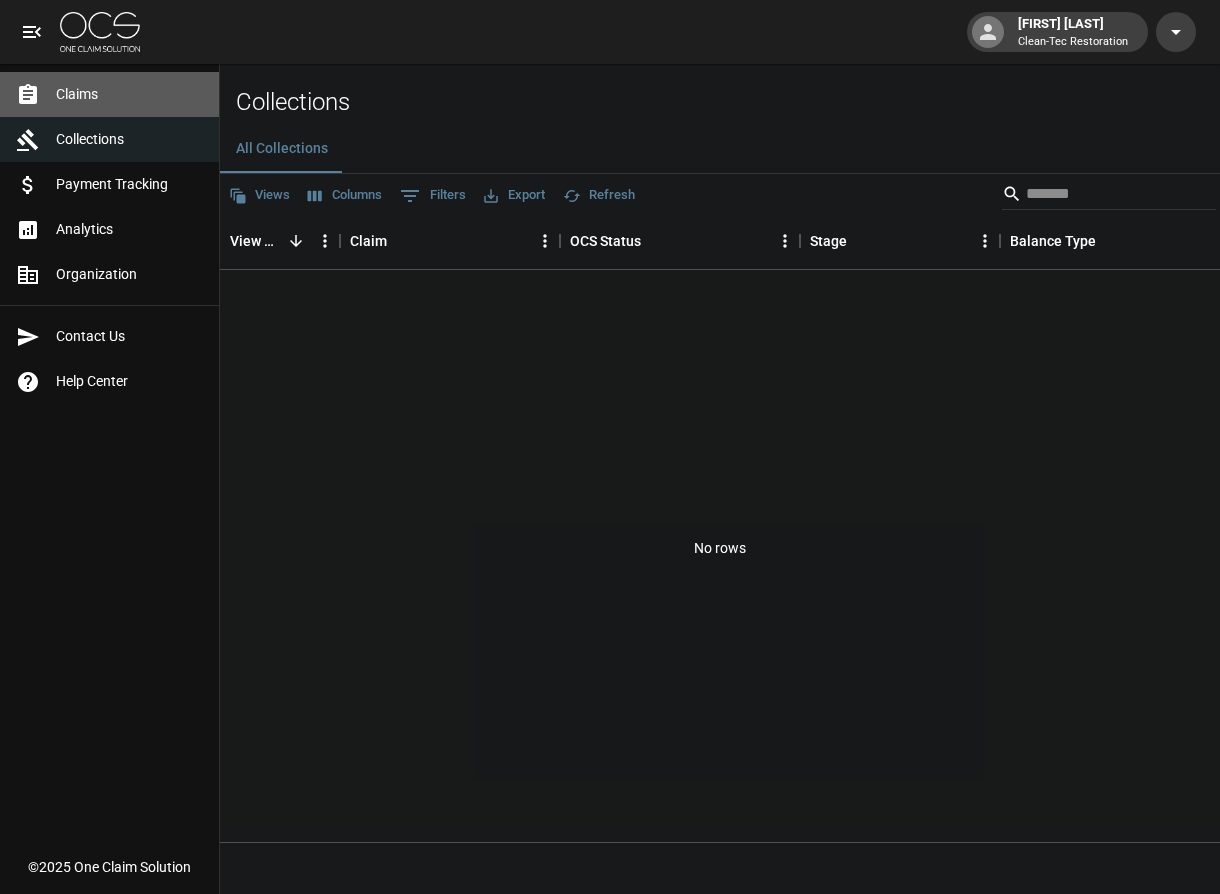 click on "Claims" at bounding box center [129, 94] 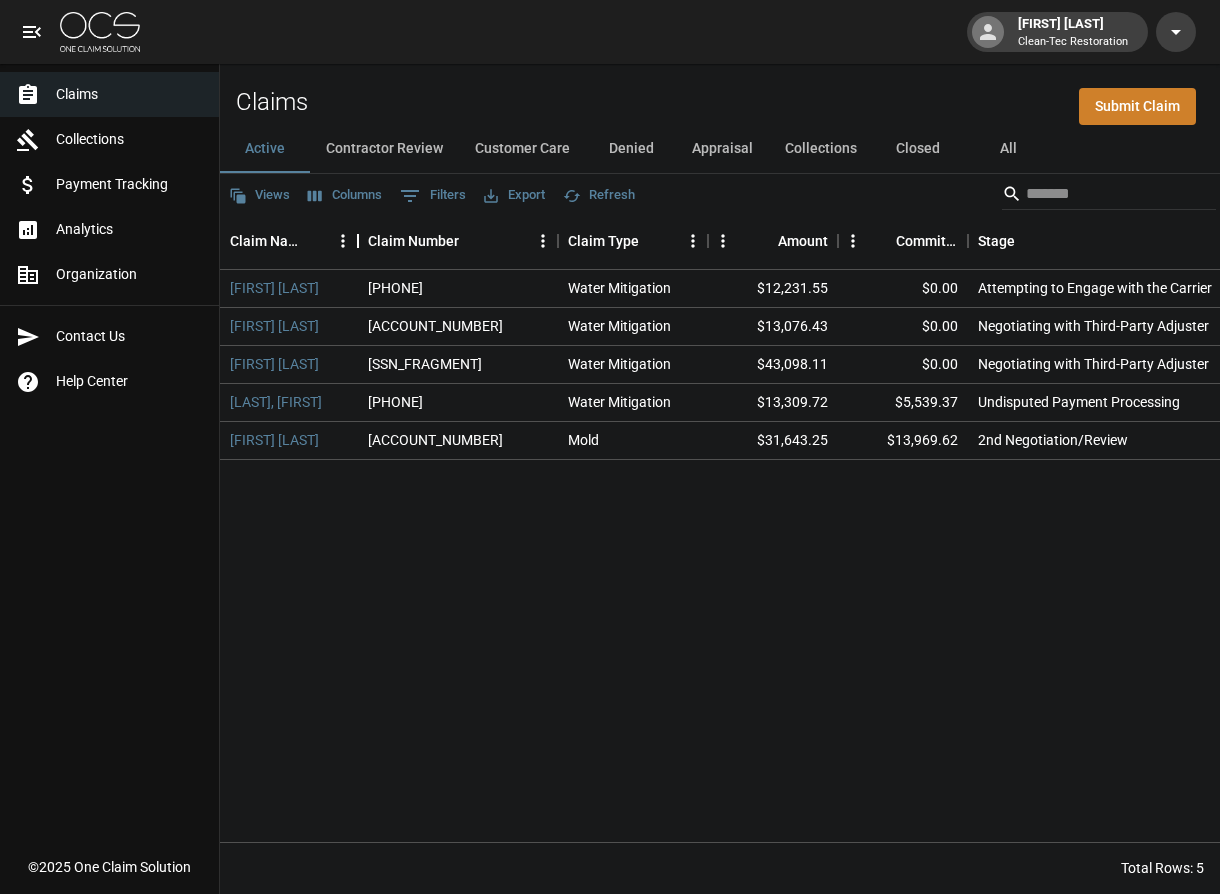 drag, startPoint x: 470, startPoint y: 244, endPoint x: 359, endPoint y: 241, distance: 111.040535 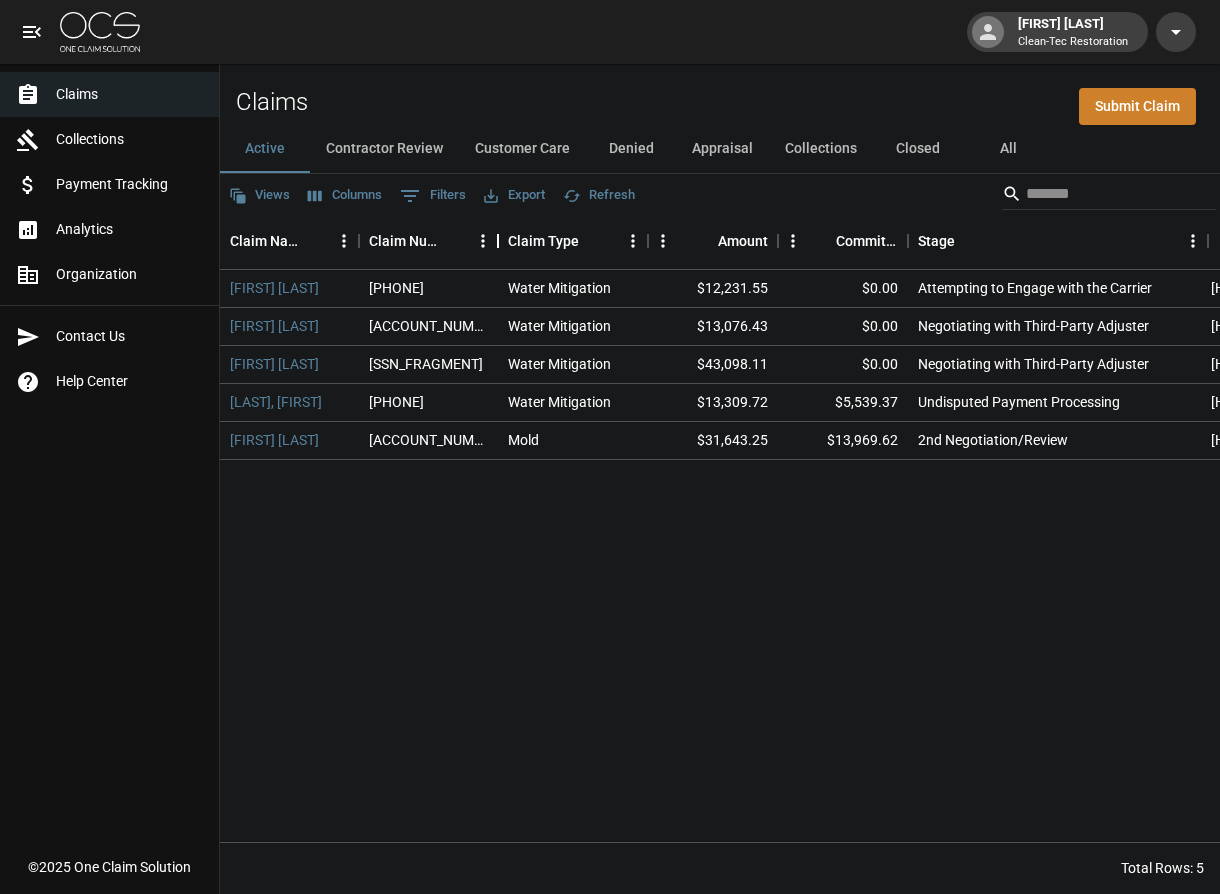 drag, startPoint x: 555, startPoint y: 241, endPoint x: 496, endPoint y: 235, distance: 59.3043 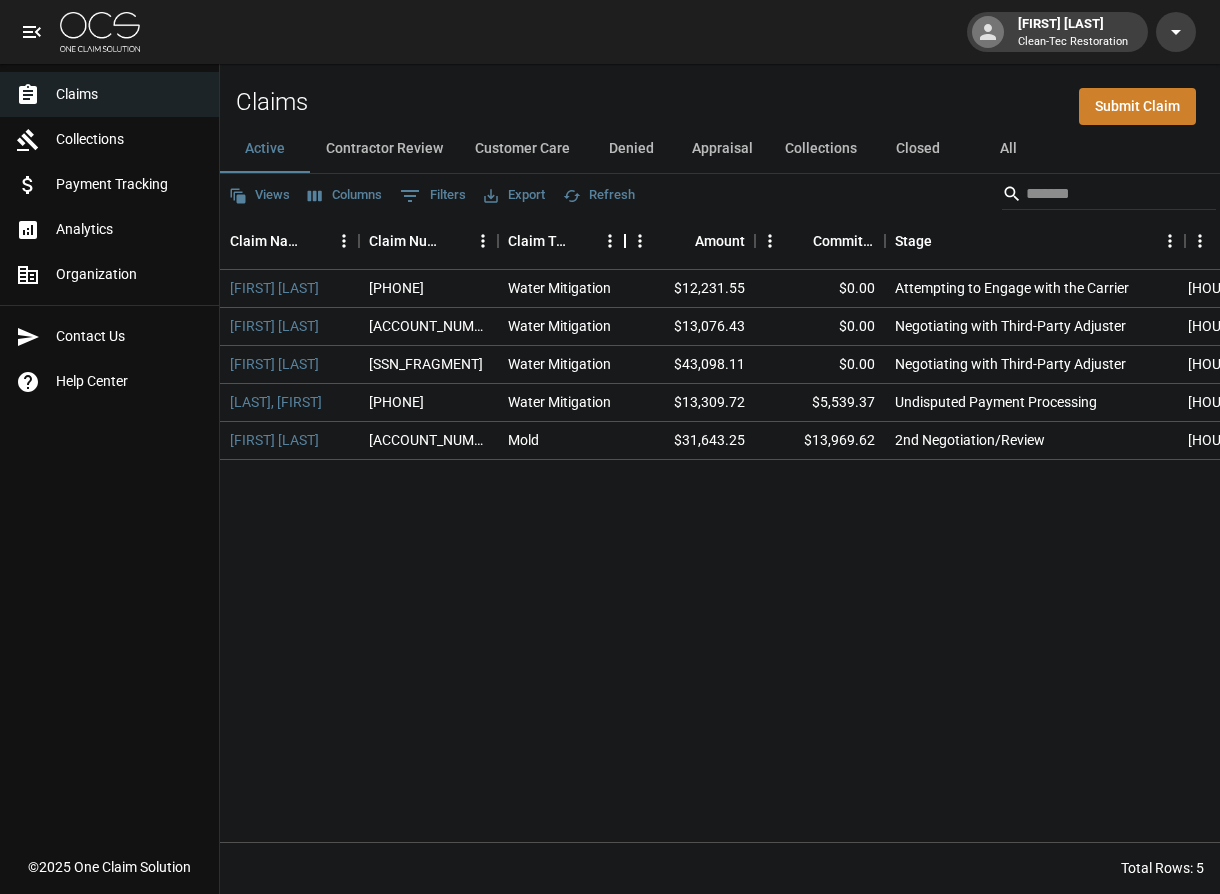 drag, startPoint x: 650, startPoint y: 248, endPoint x: 628, endPoint y: 248, distance: 22 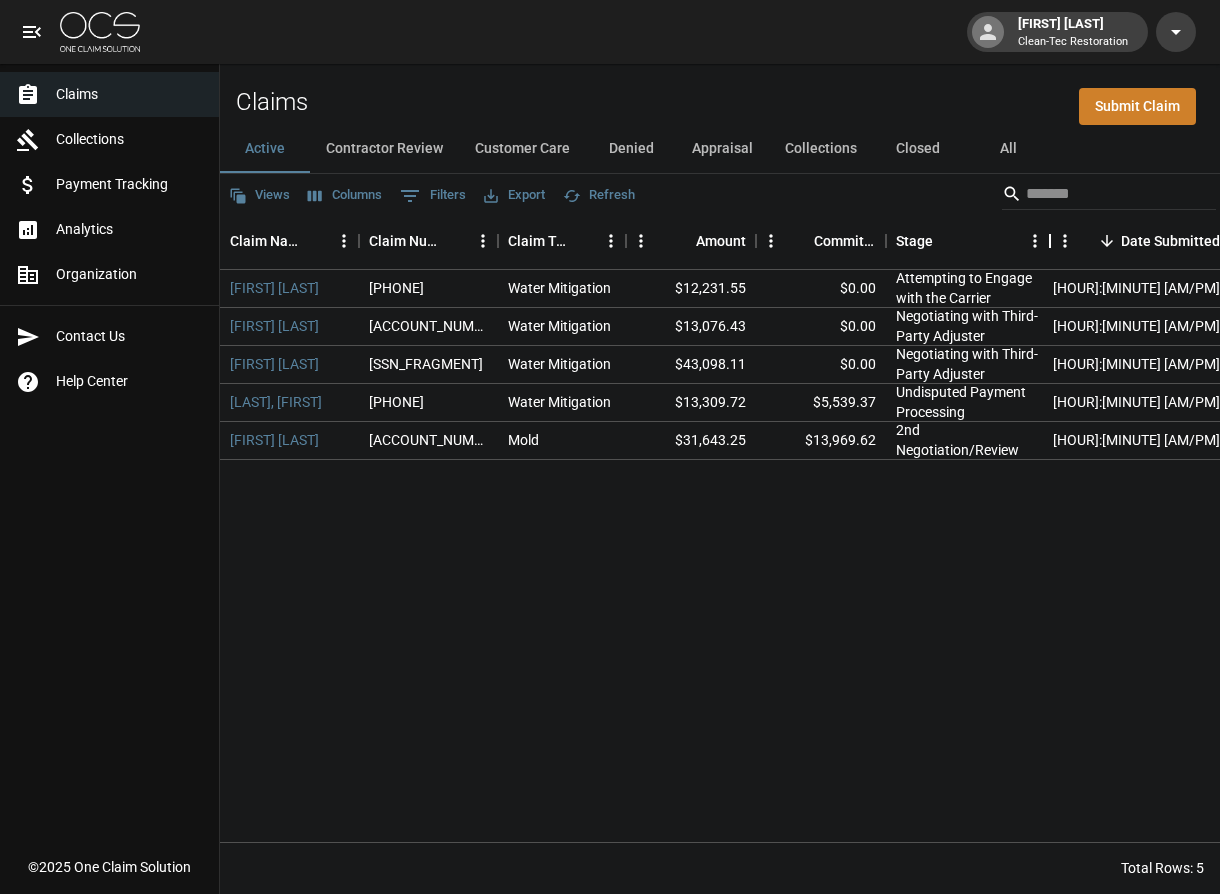 drag, startPoint x: 1189, startPoint y: 241, endPoint x: 1053, endPoint y: 247, distance: 136.1323 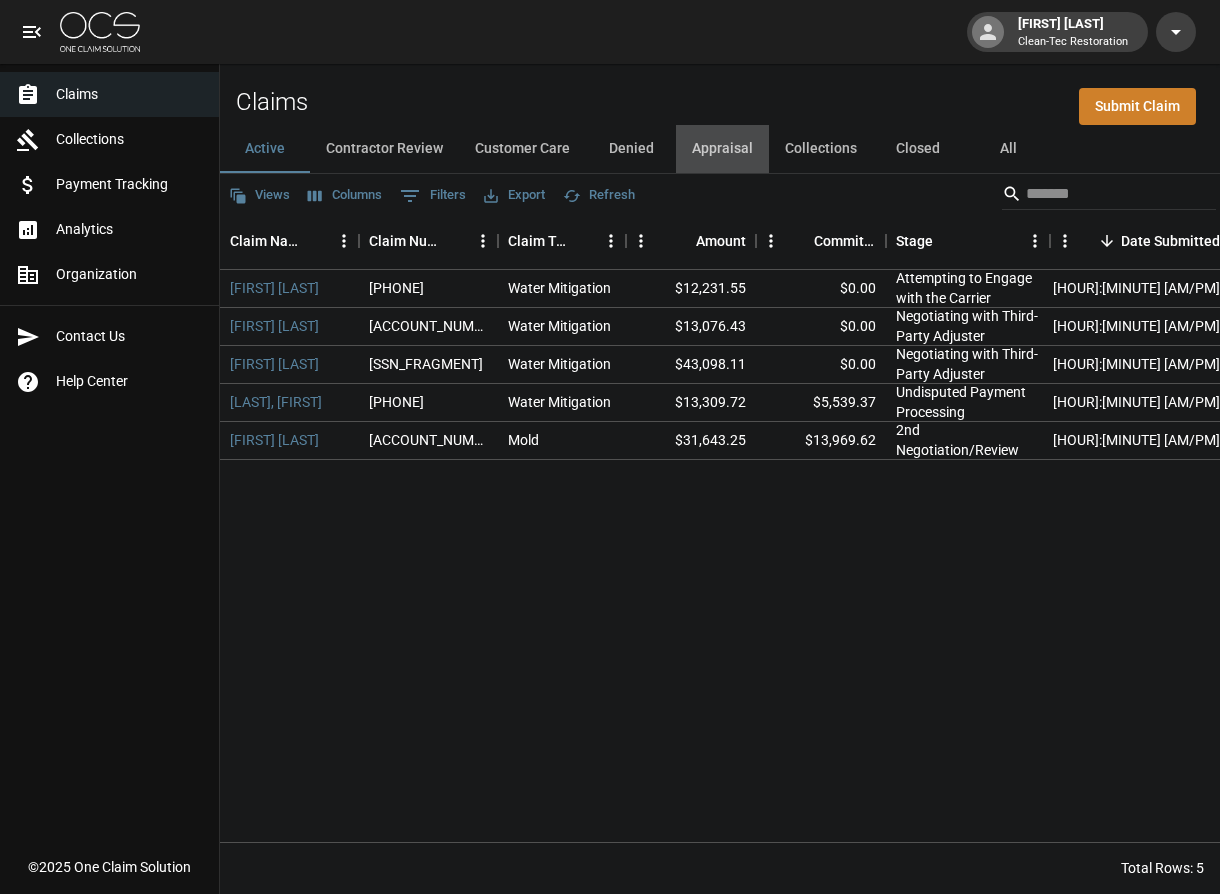 click on "Appraisal" at bounding box center (722, 149) 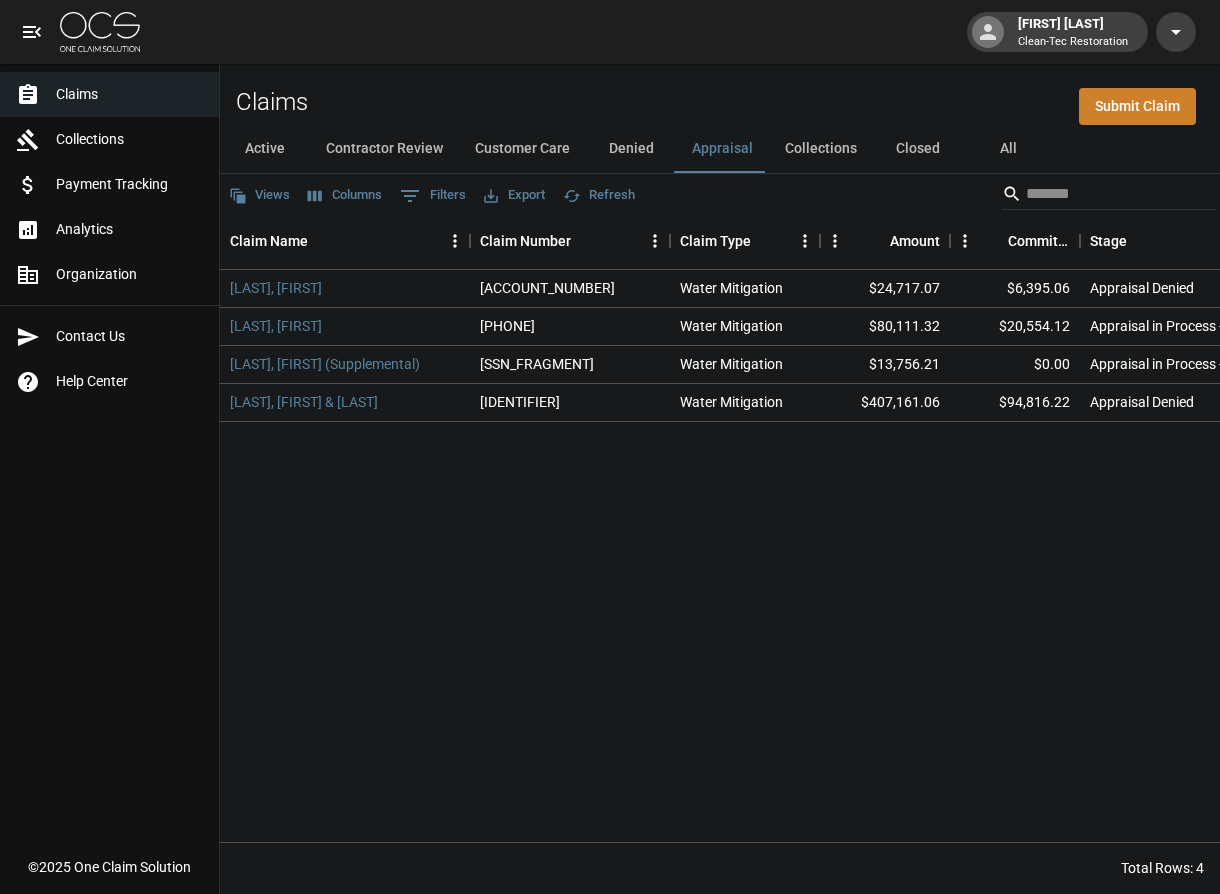 click on "Customer Care" at bounding box center (522, 149) 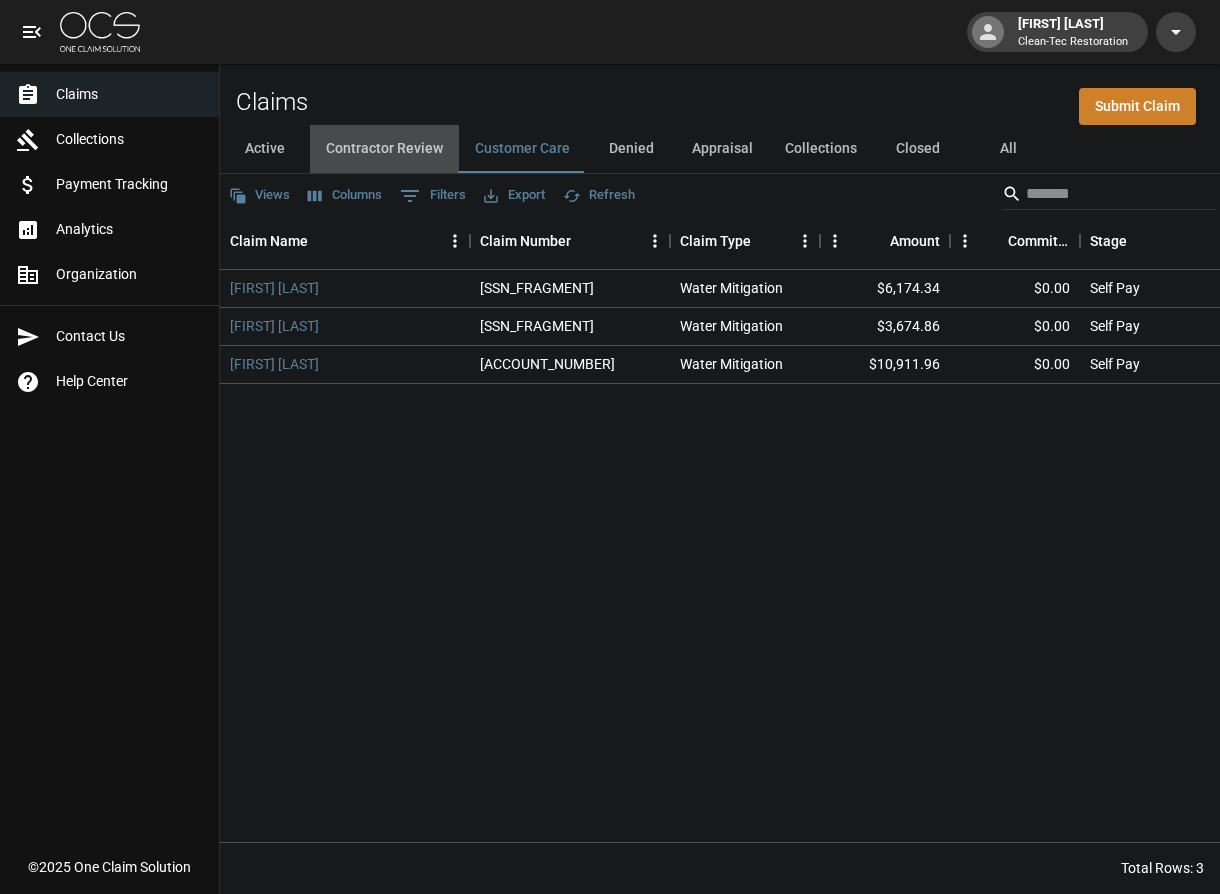click on "Contractor Review" at bounding box center (384, 149) 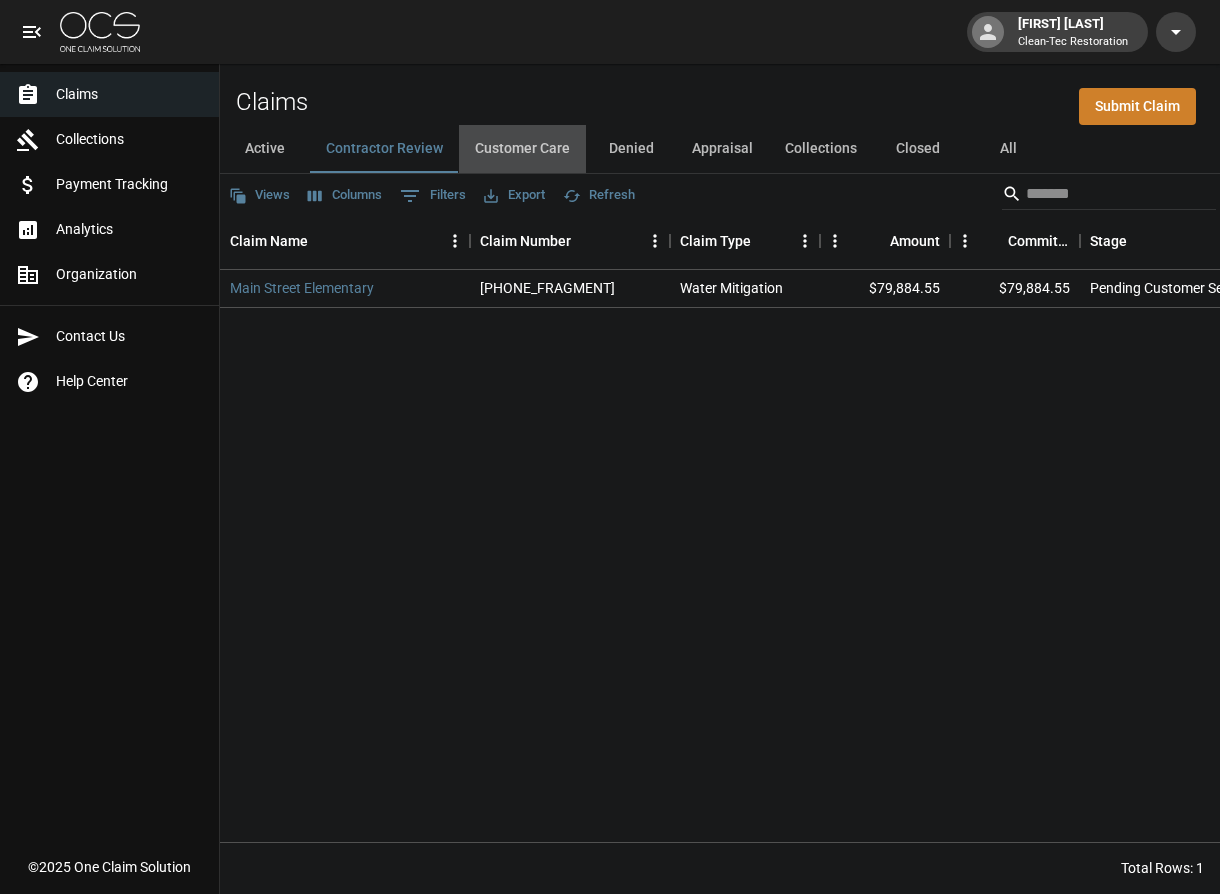 click on "Customer Care" at bounding box center [522, 149] 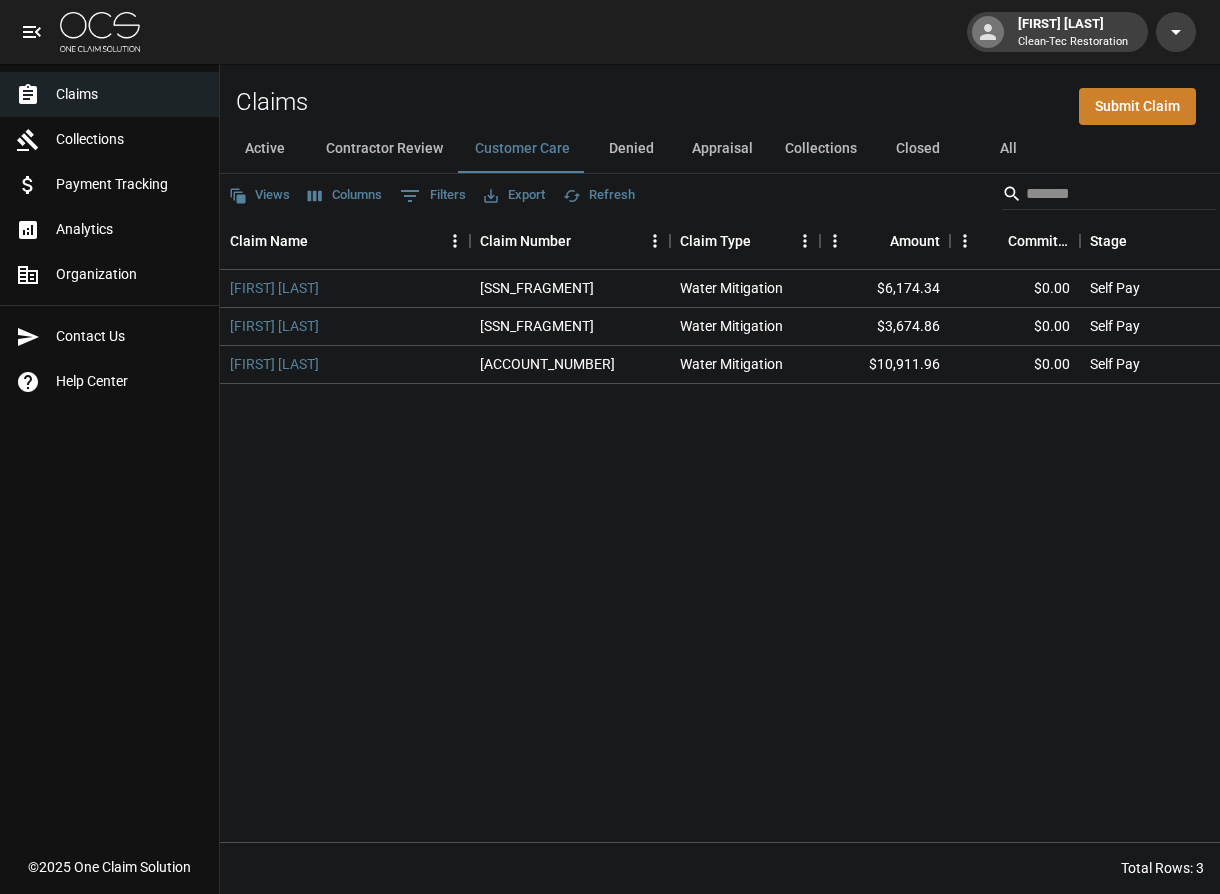 click on "Active" at bounding box center (265, 149) 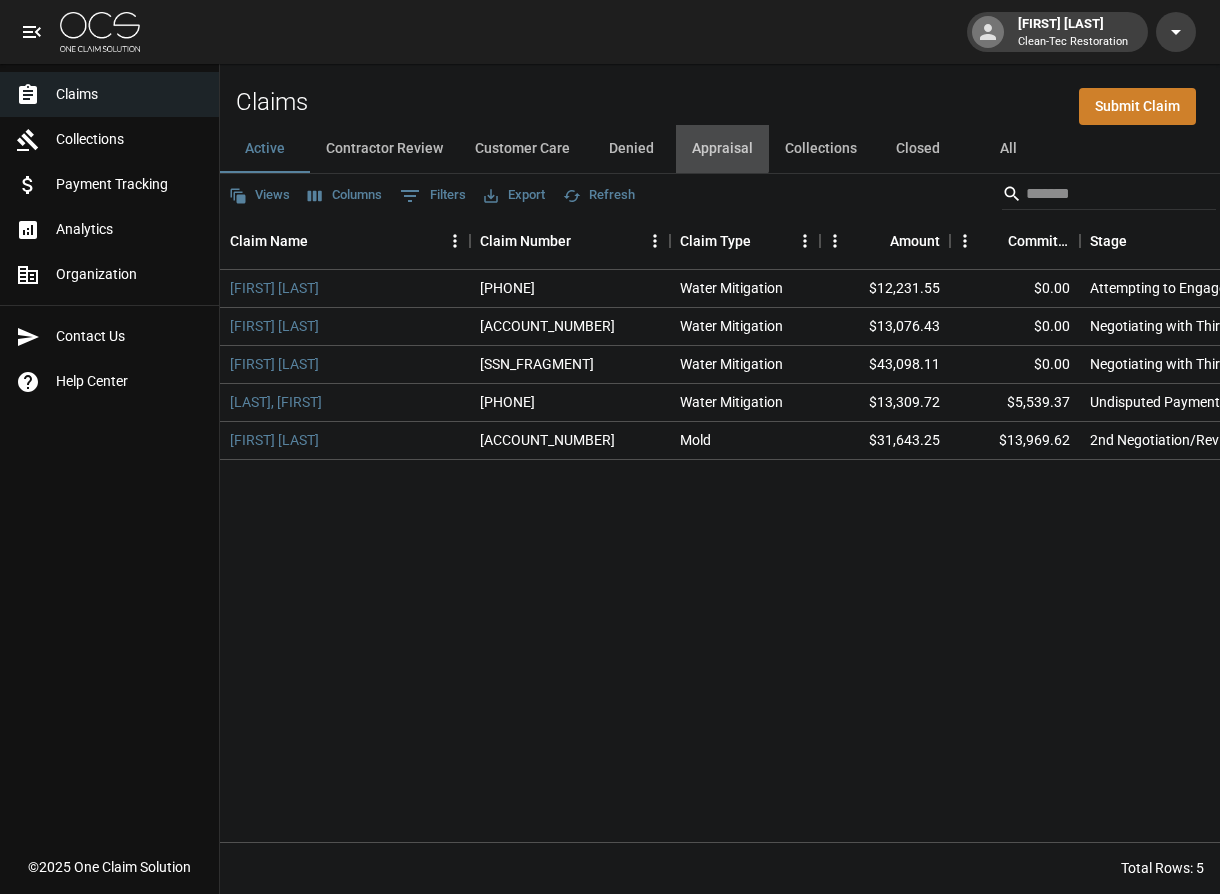 click on "Appraisal" at bounding box center [722, 149] 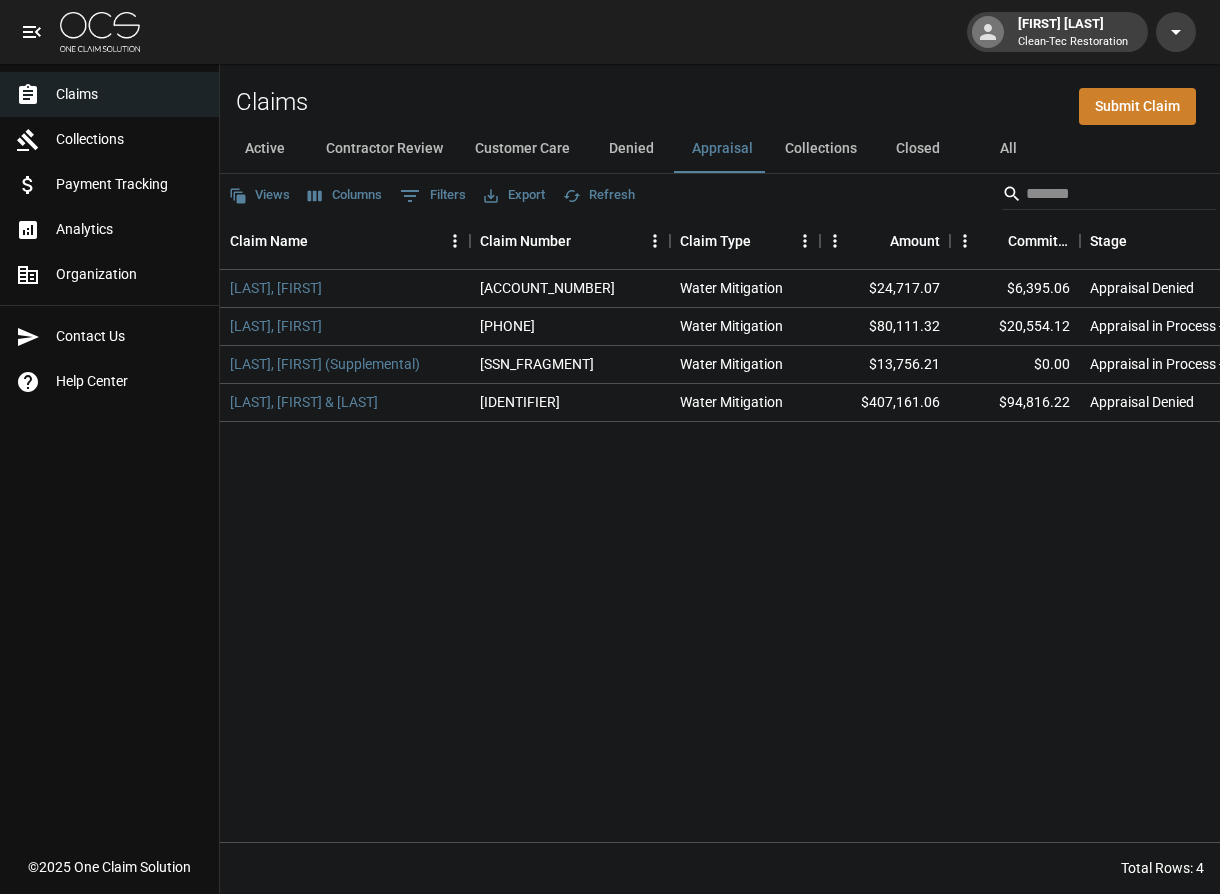 click on "Collections" at bounding box center (821, 149) 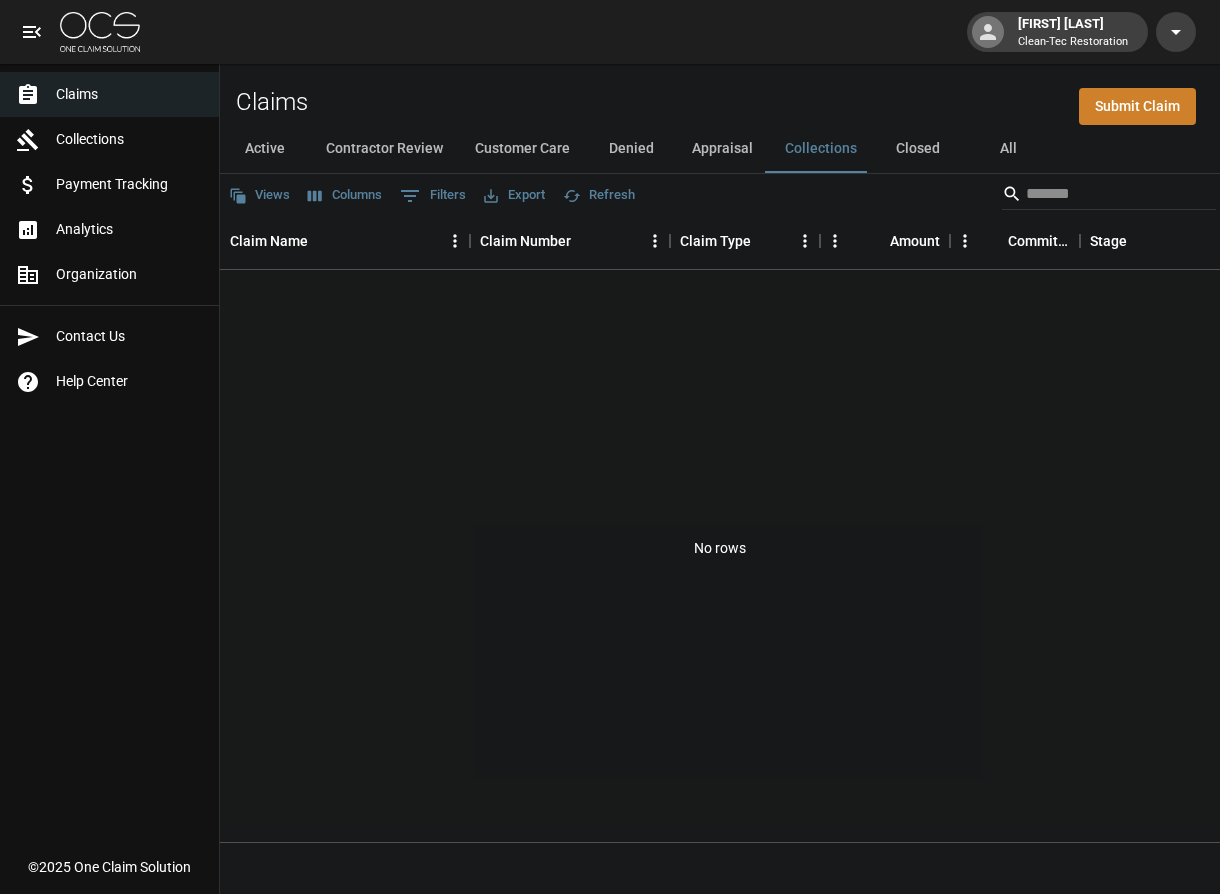 click on "Appraisal" at bounding box center (722, 149) 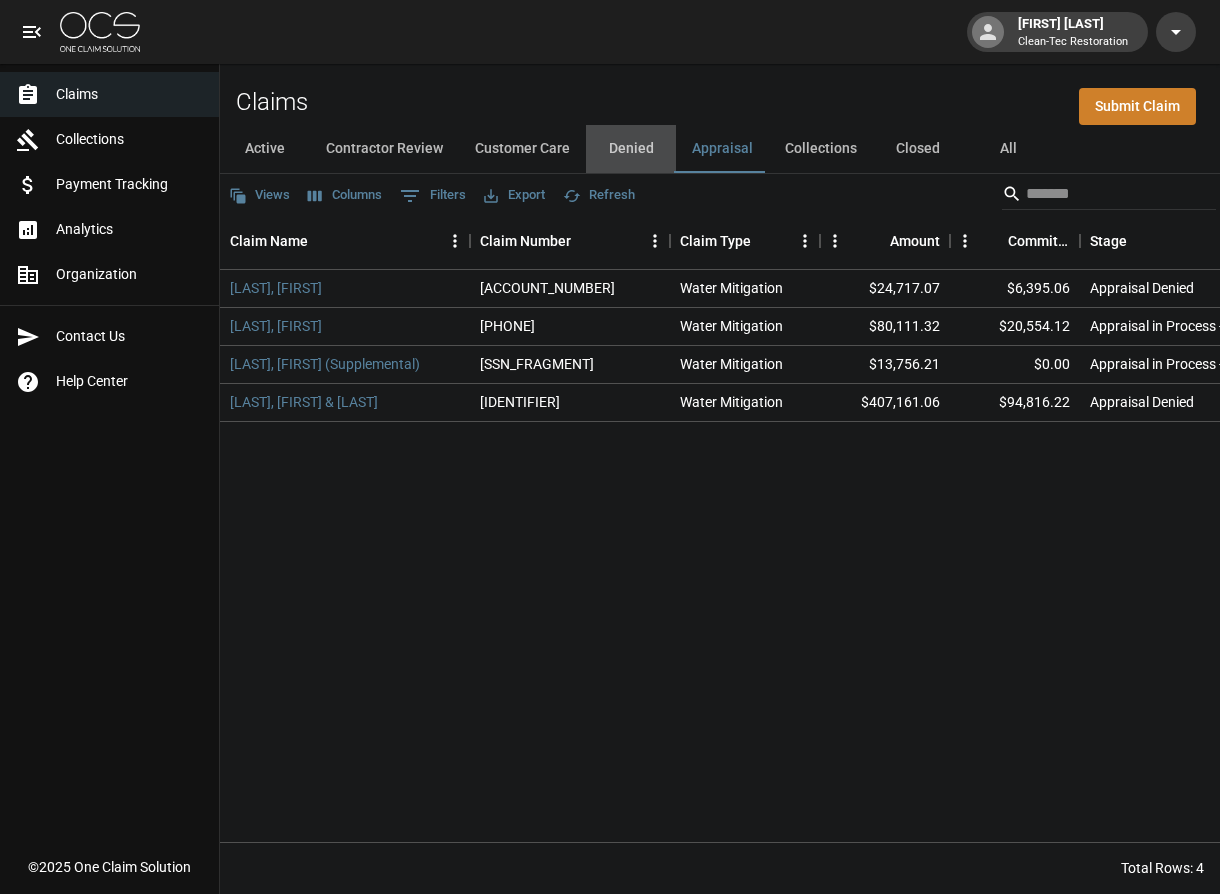 click on "Denied" at bounding box center (631, 149) 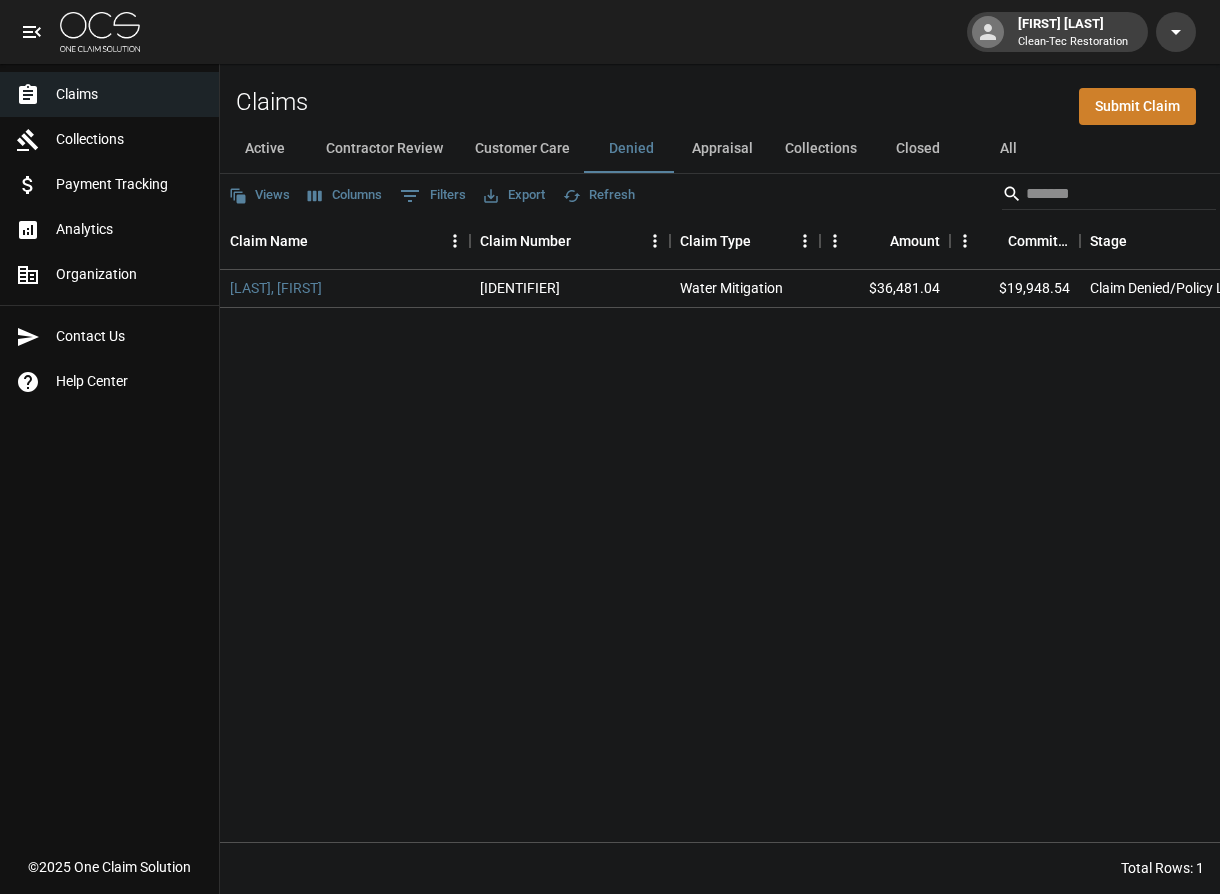 click on "Appraisal" at bounding box center [722, 149] 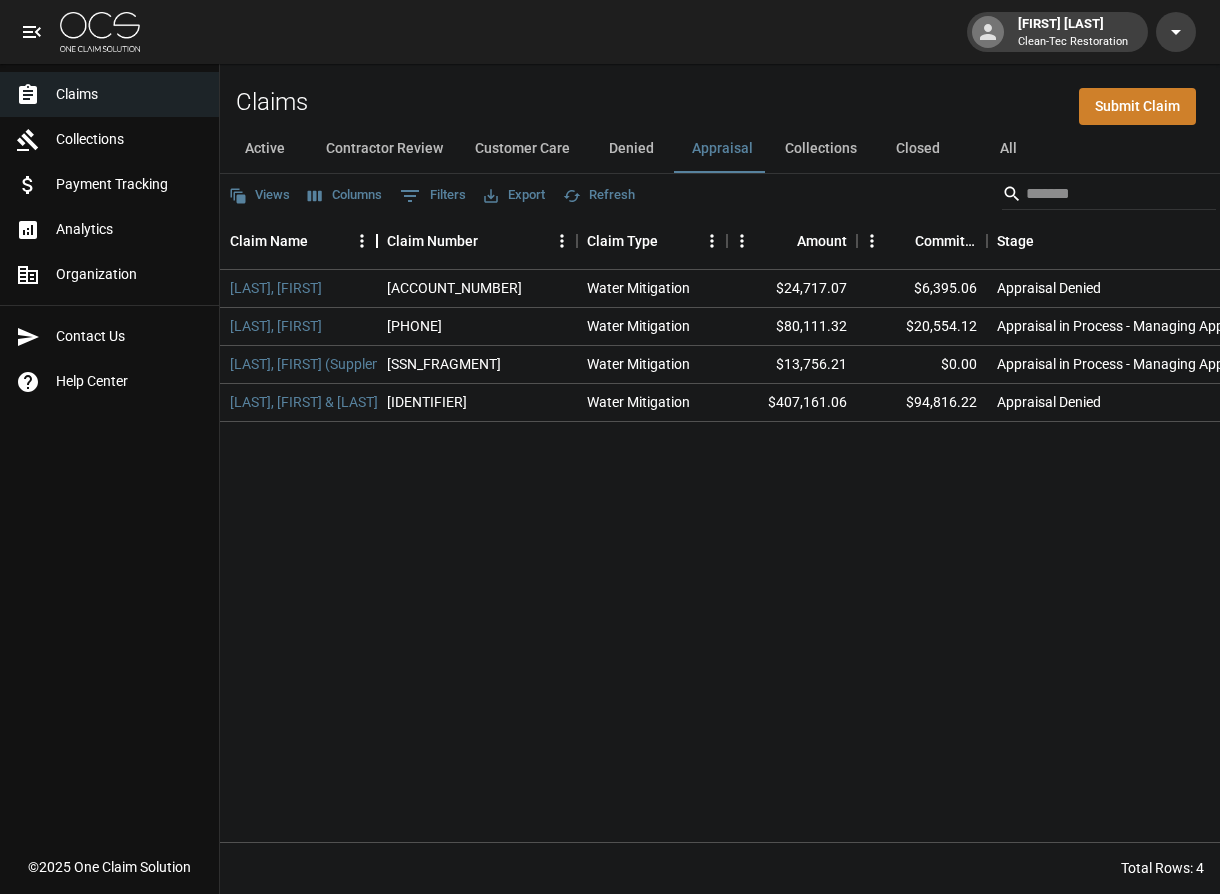 drag, startPoint x: 467, startPoint y: 243, endPoint x: 374, endPoint y: 246, distance: 93.04838 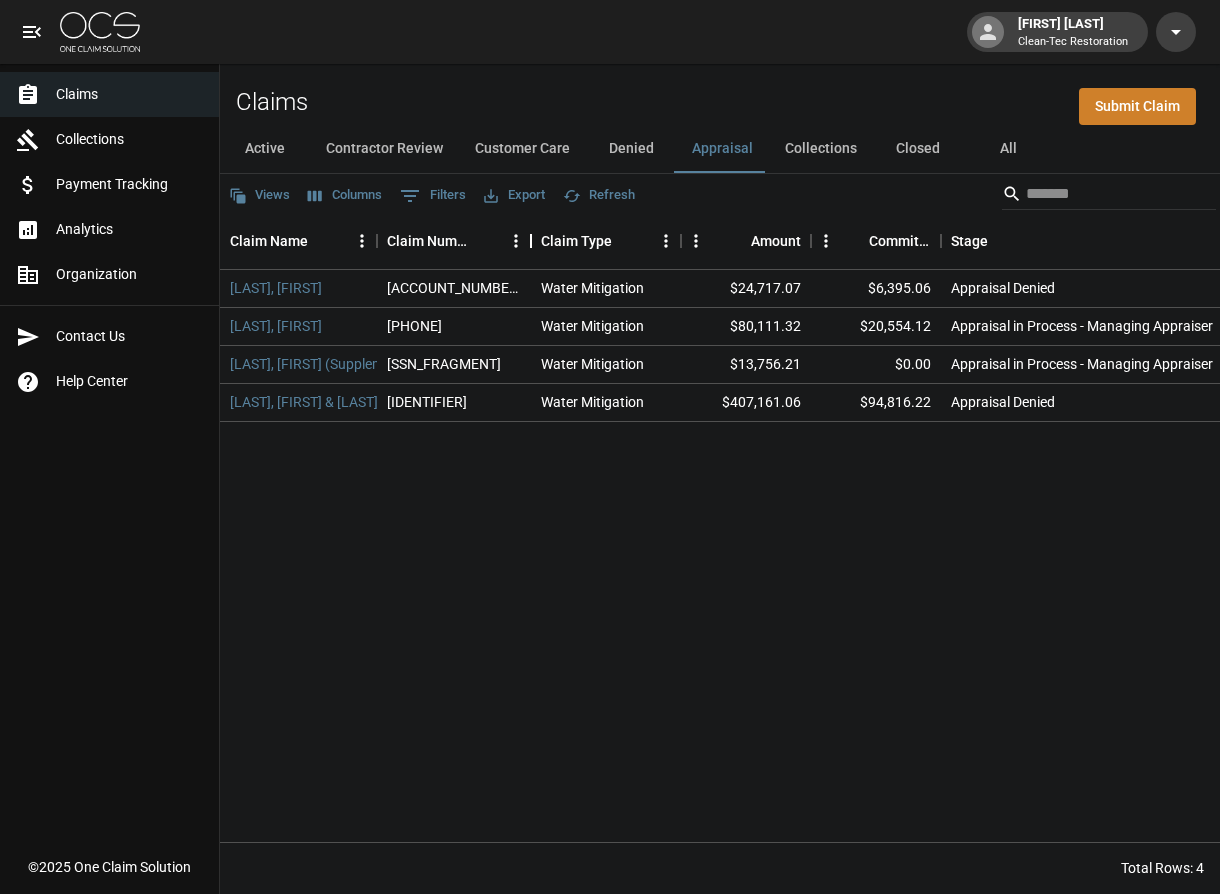 drag, startPoint x: 577, startPoint y: 242, endPoint x: 531, endPoint y: 241, distance: 46.010868 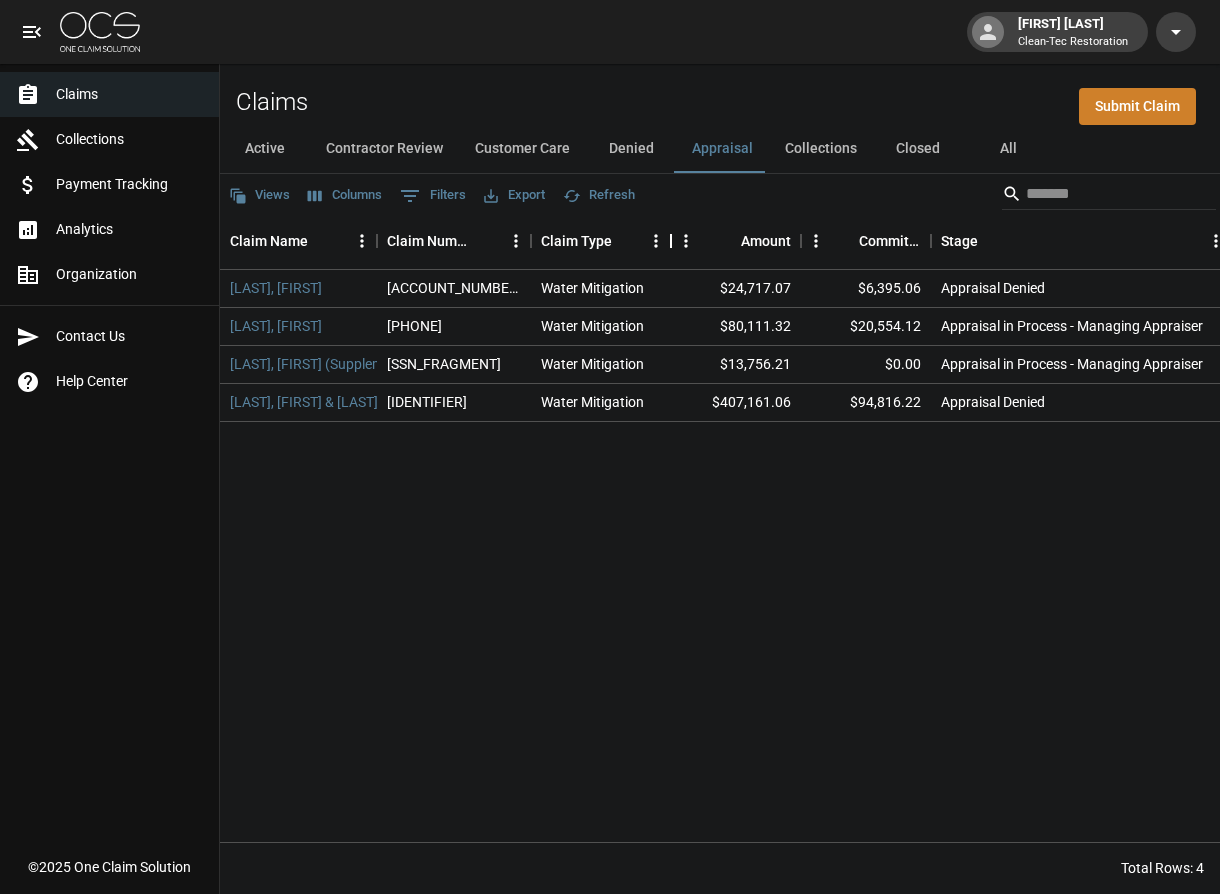drag, startPoint x: 683, startPoint y: 241, endPoint x: 673, endPoint y: 240, distance: 10.049875 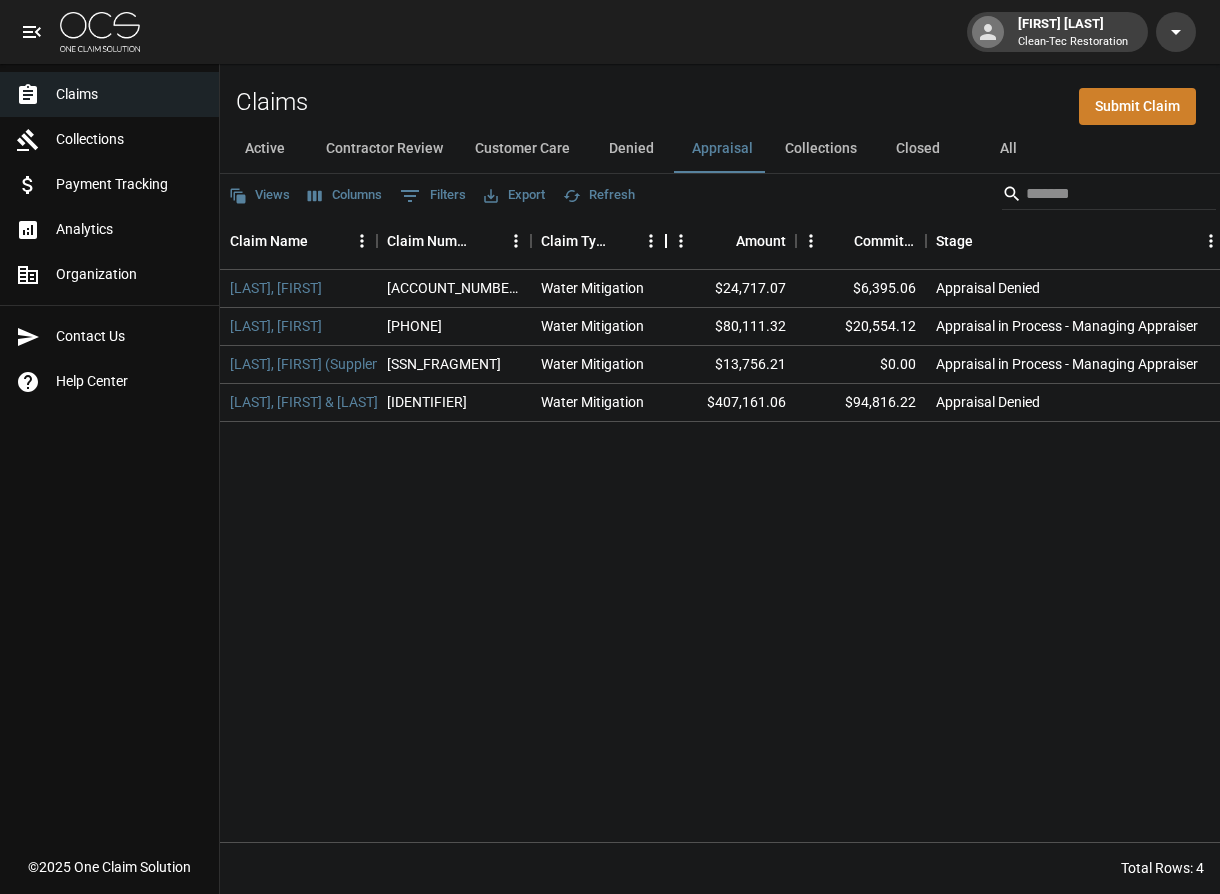 click at bounding box center (666, 241) 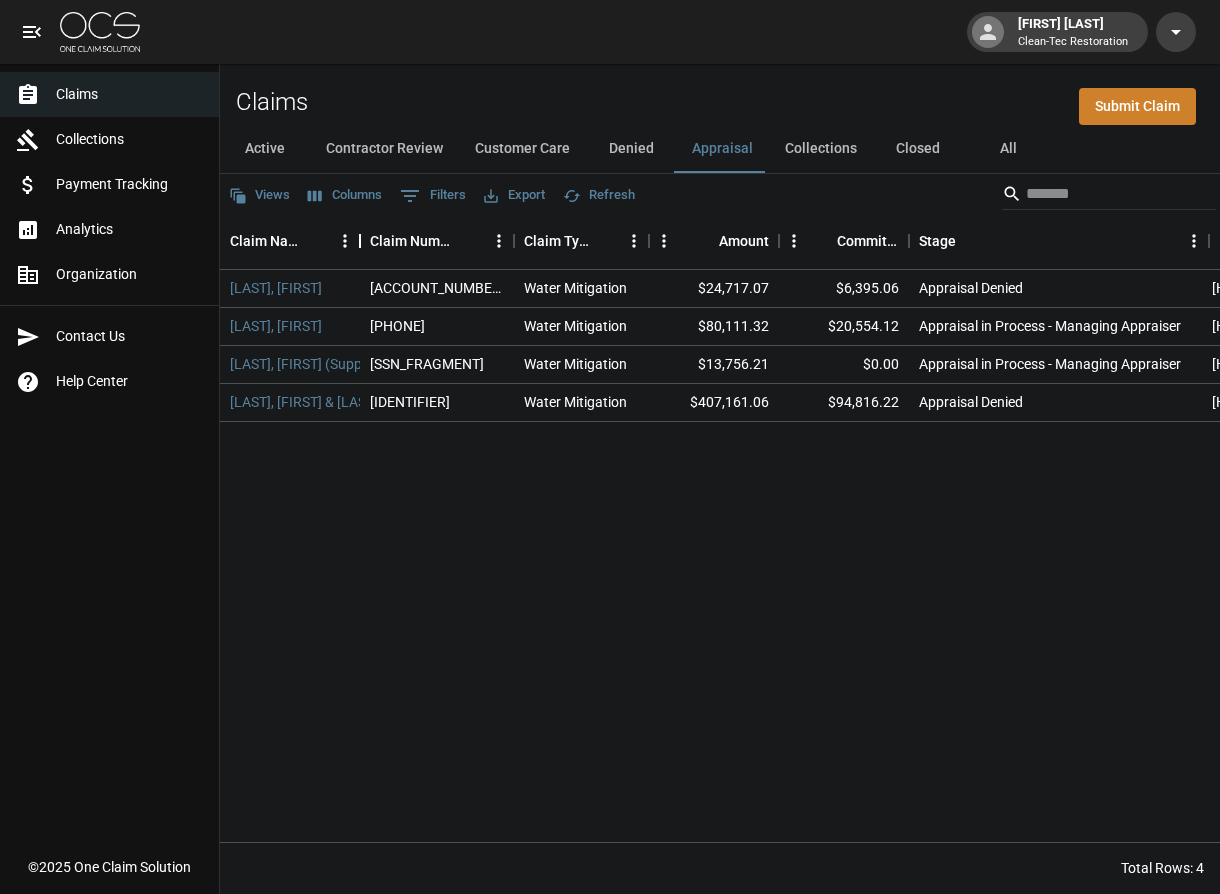 drag, startPoint x: 379, startPoint y: 243, endPoint x: 362, endPoint y: 242, distance: 17.029387 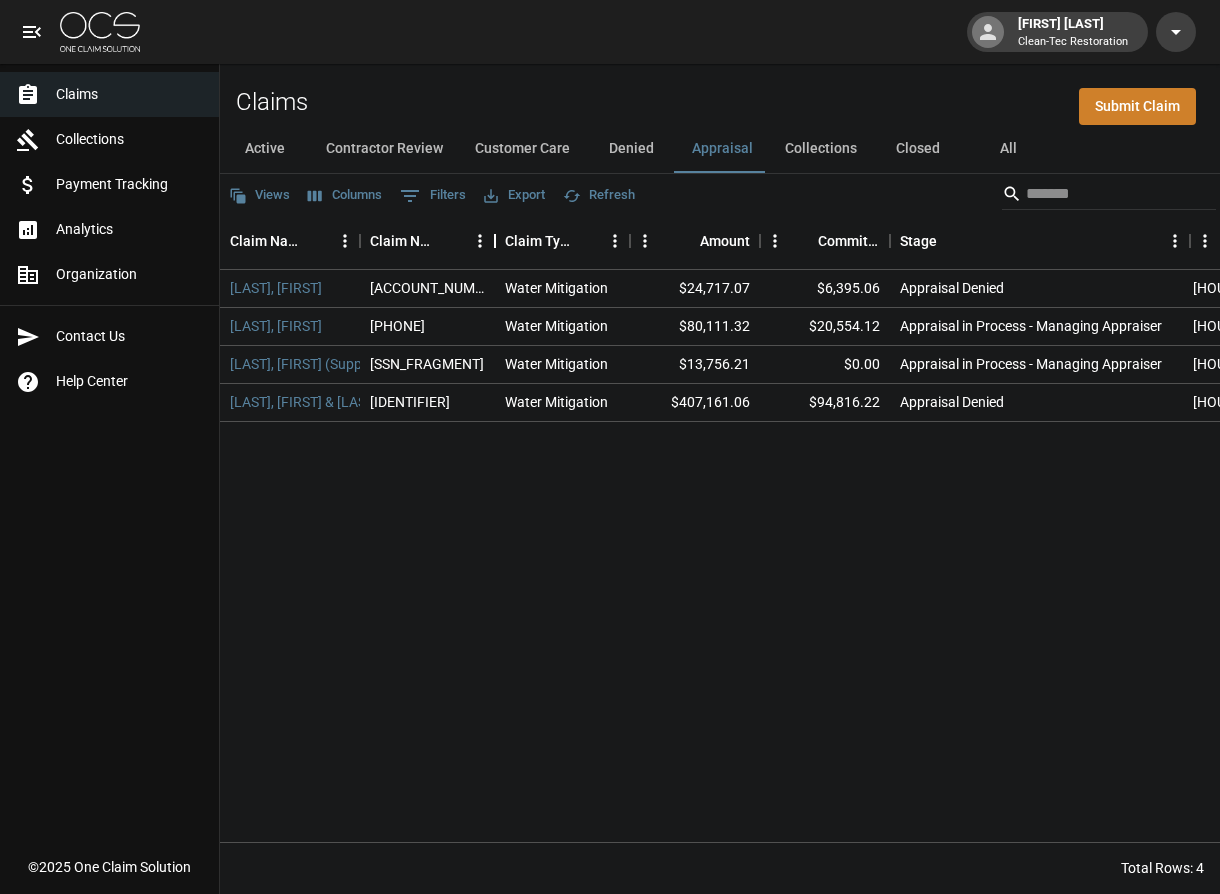 drag, startPoint x: 514, startPoint y: 241, endPoint x: 495, endPoint y: 241, distance: 19 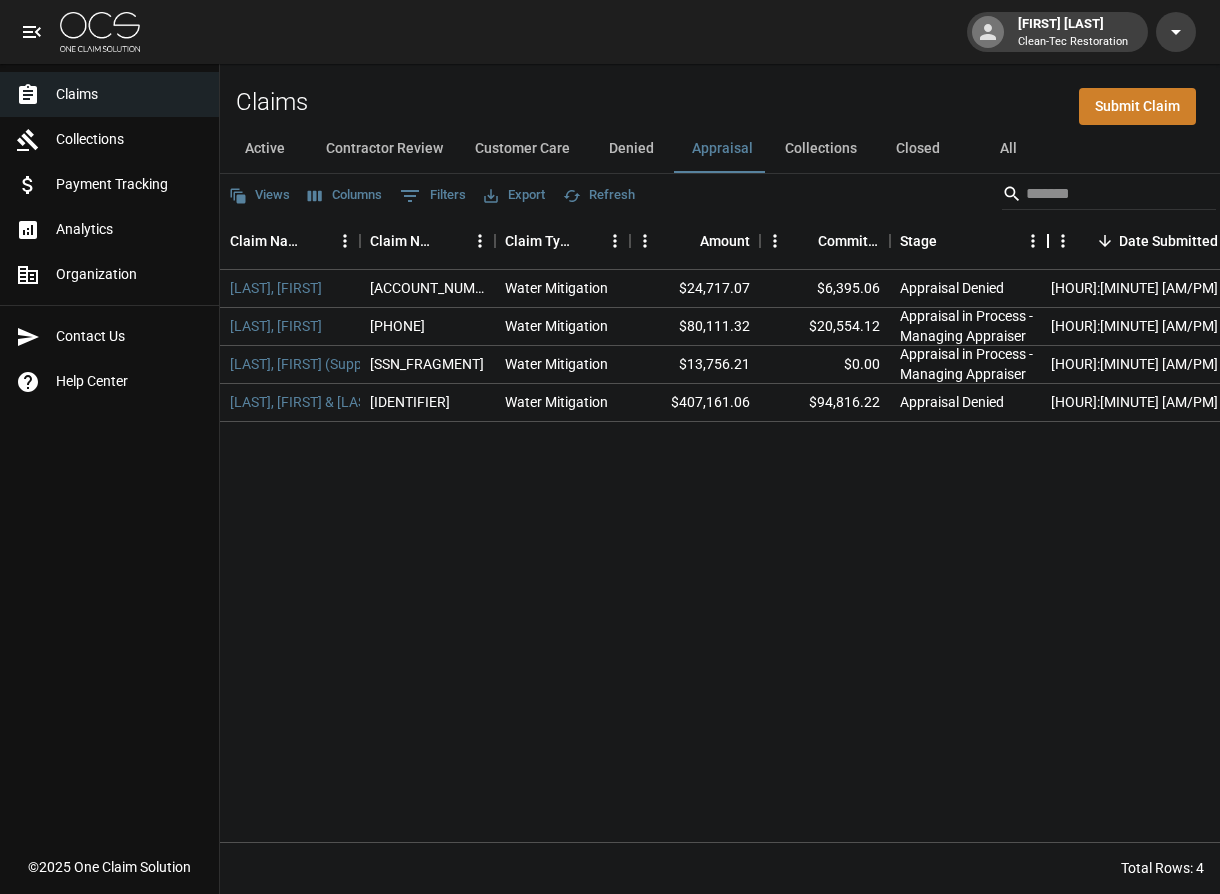 drag, startPoint x: 1189, startPoint y: 243, endPoint x: 1047, endPoint y: 244, distance: 142.00352 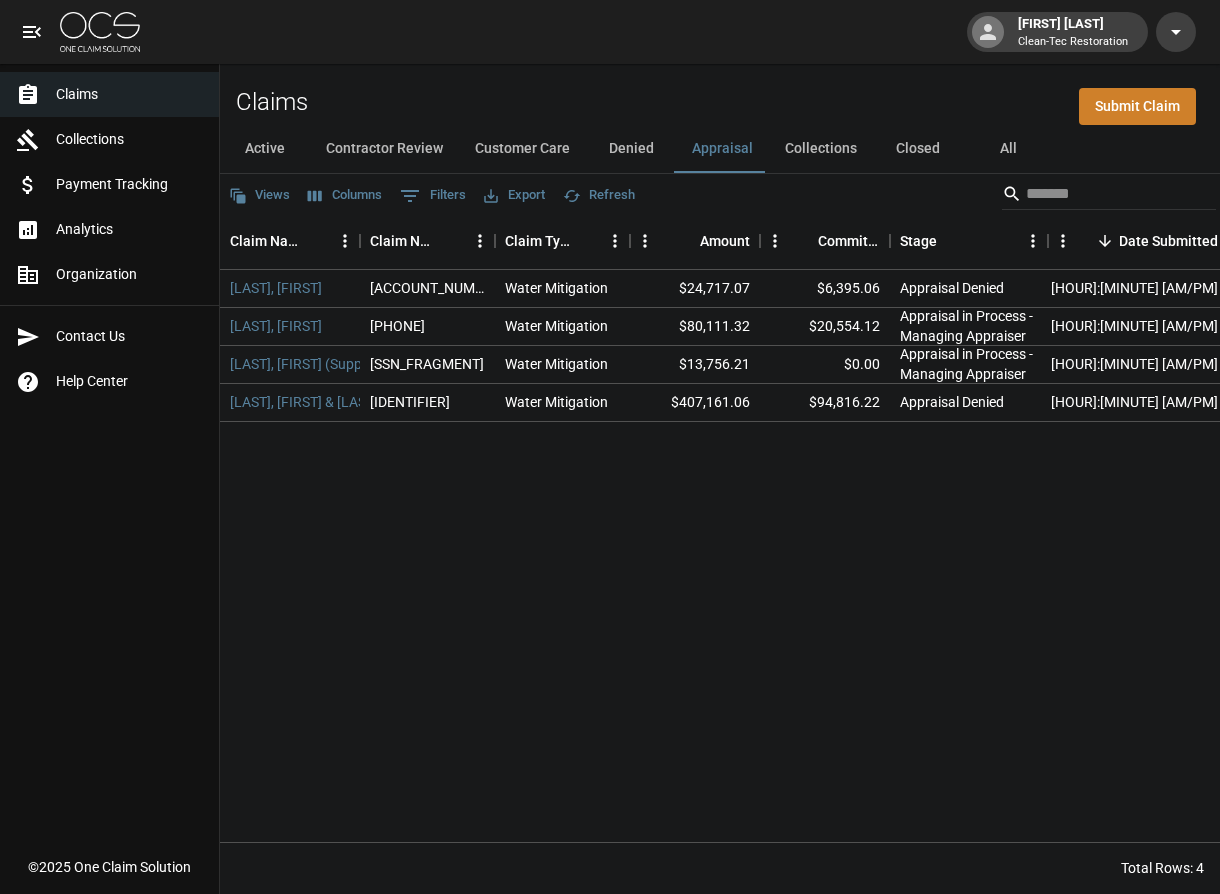click on "Active" at bounding box center (265, 149) 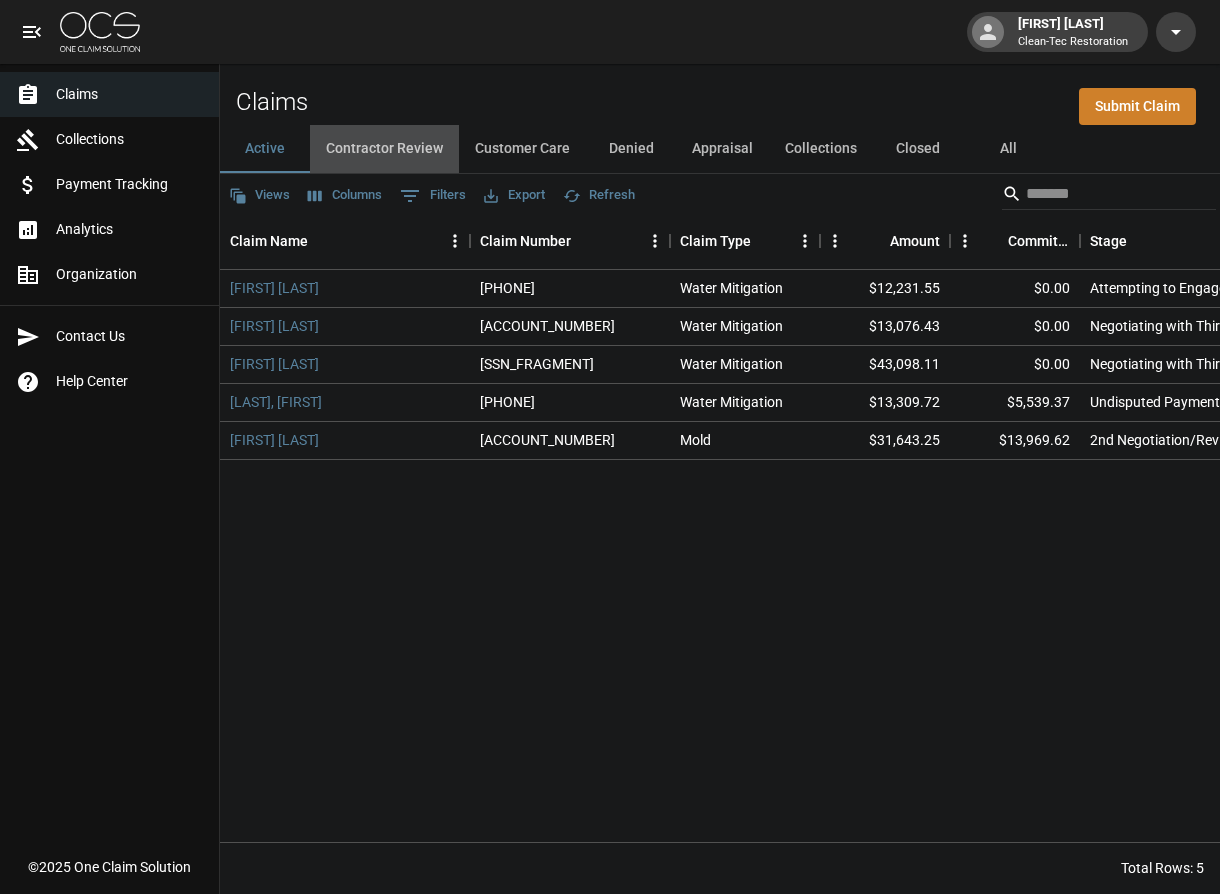 click on "Contractor Review" at bounding box center (384, 149) 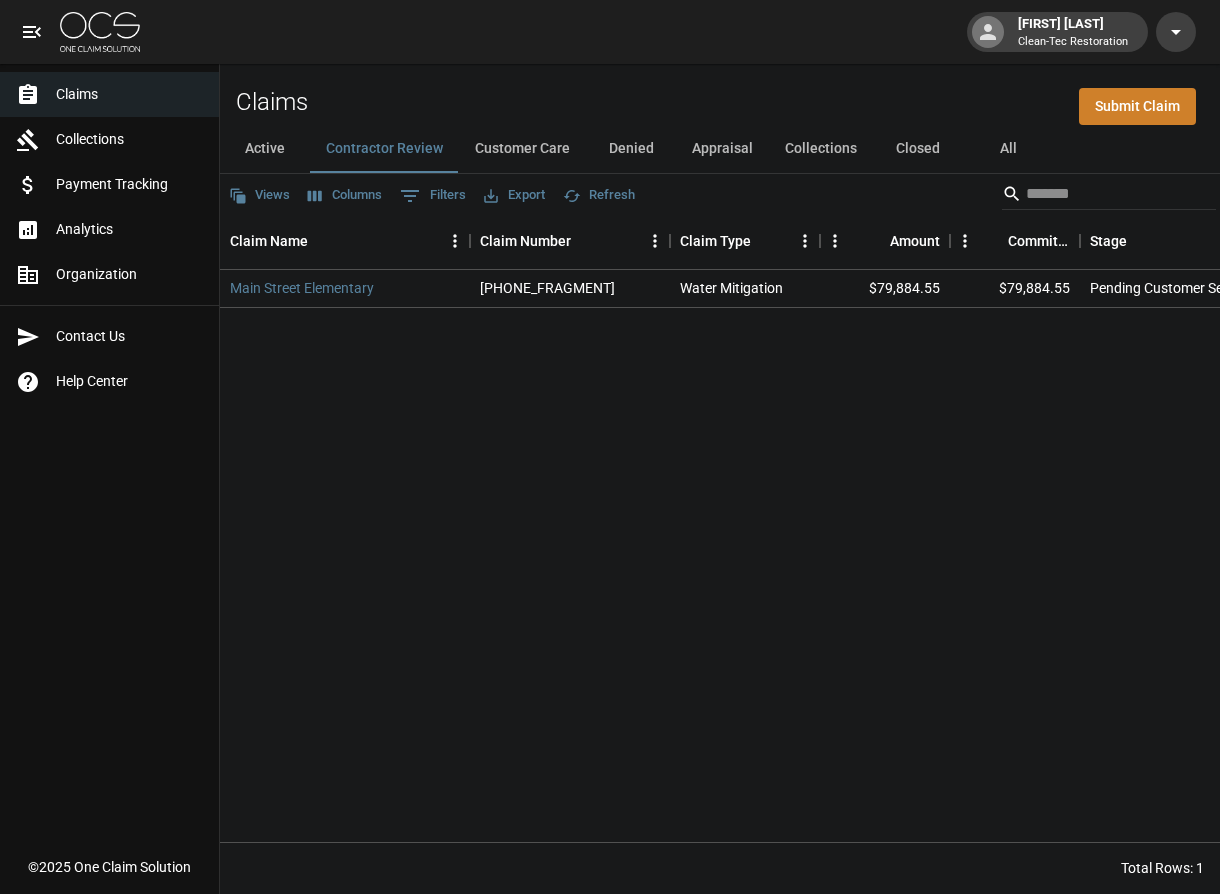 click on "Customer Care" at bounding box center [522, 149] 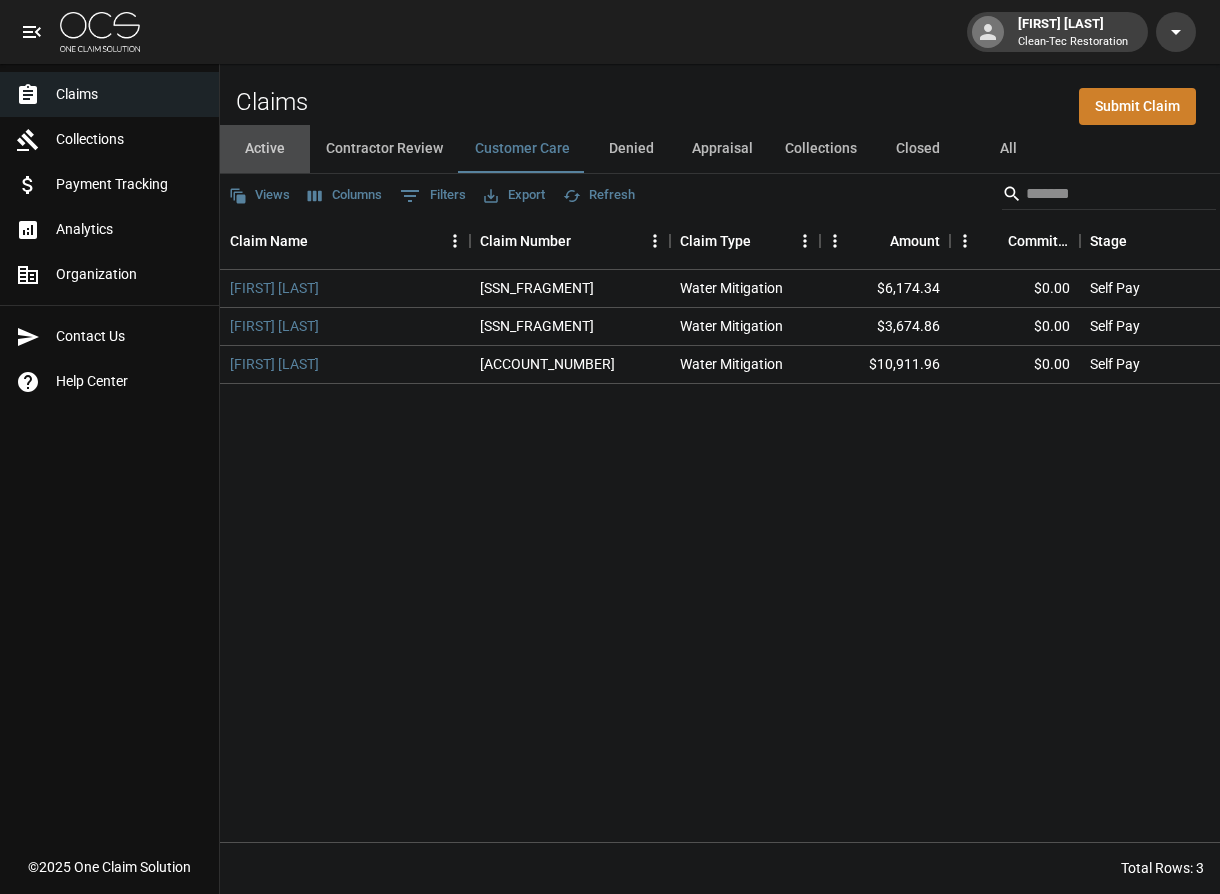 click on "Active" at bounding box center [265, 149] 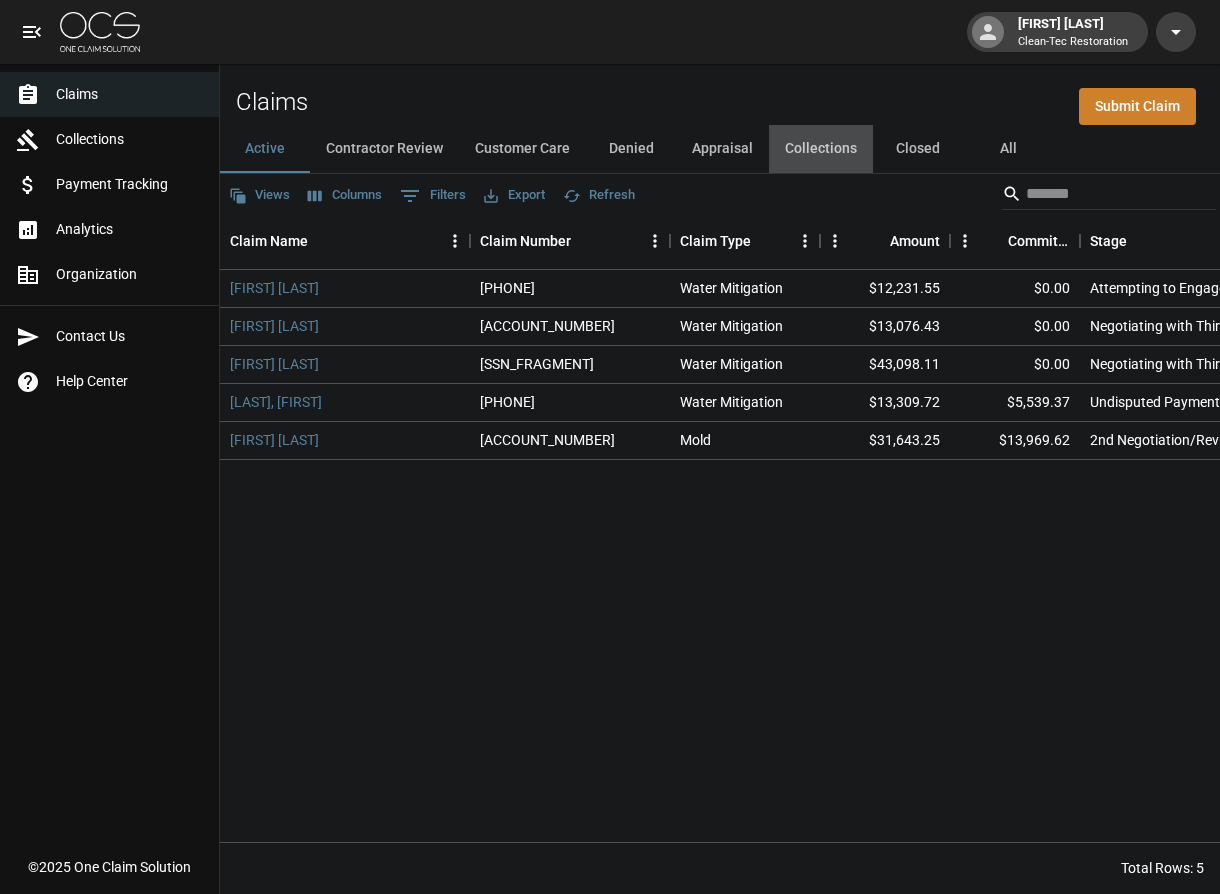 click on "Collections" at bounding box center [821, 149] 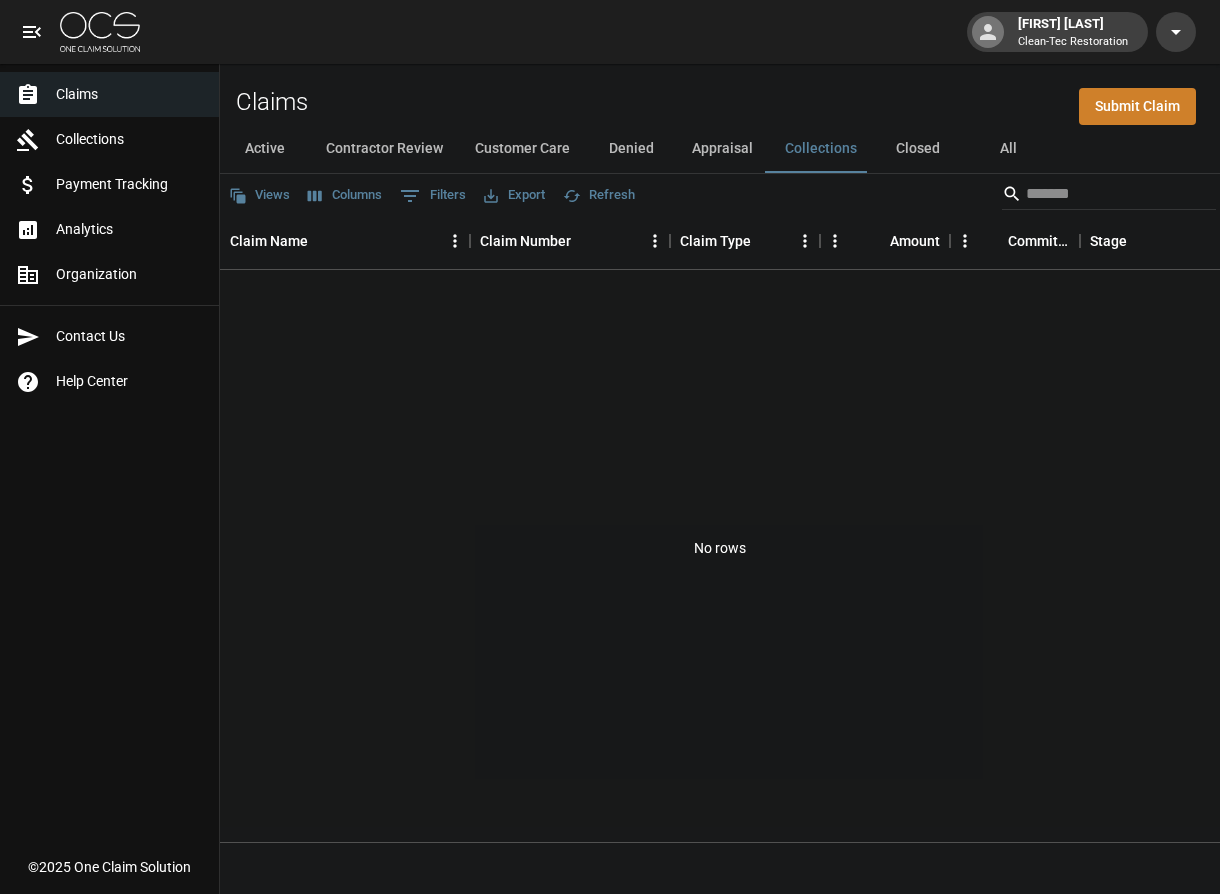 click on "Active" at bounding box center (265, 149) 